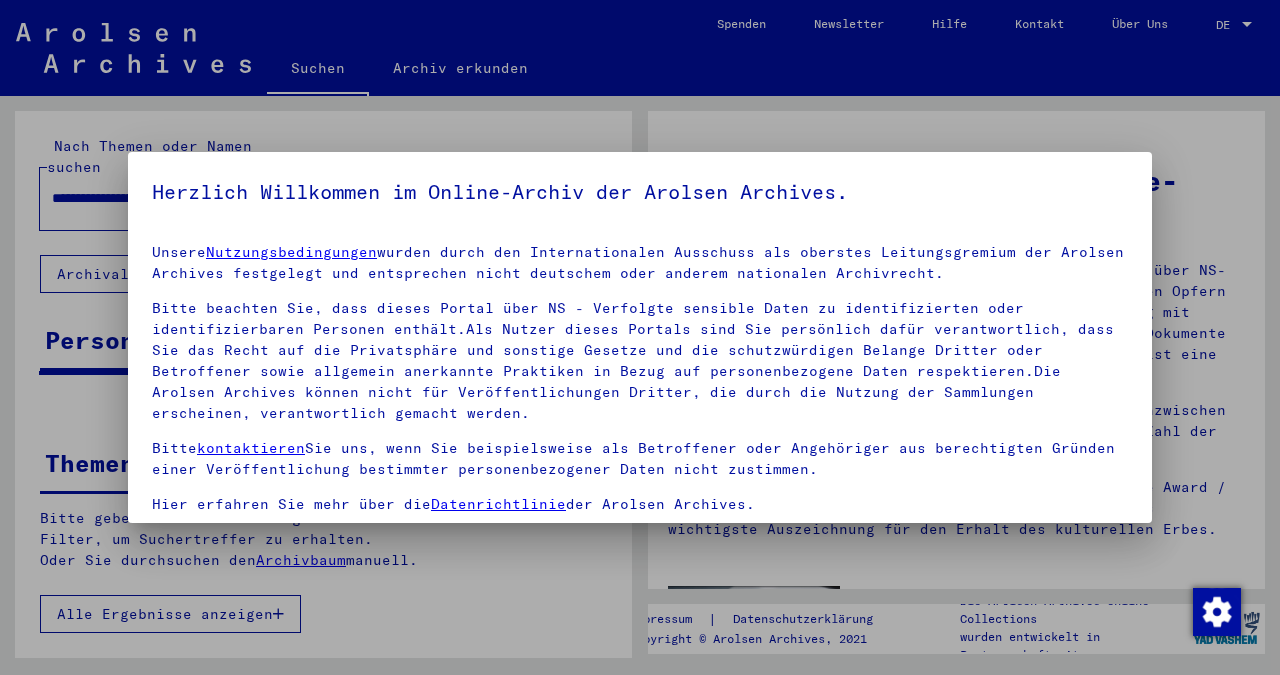 scroll, scrollTop: 0, scrollLeft: 0, axis: both 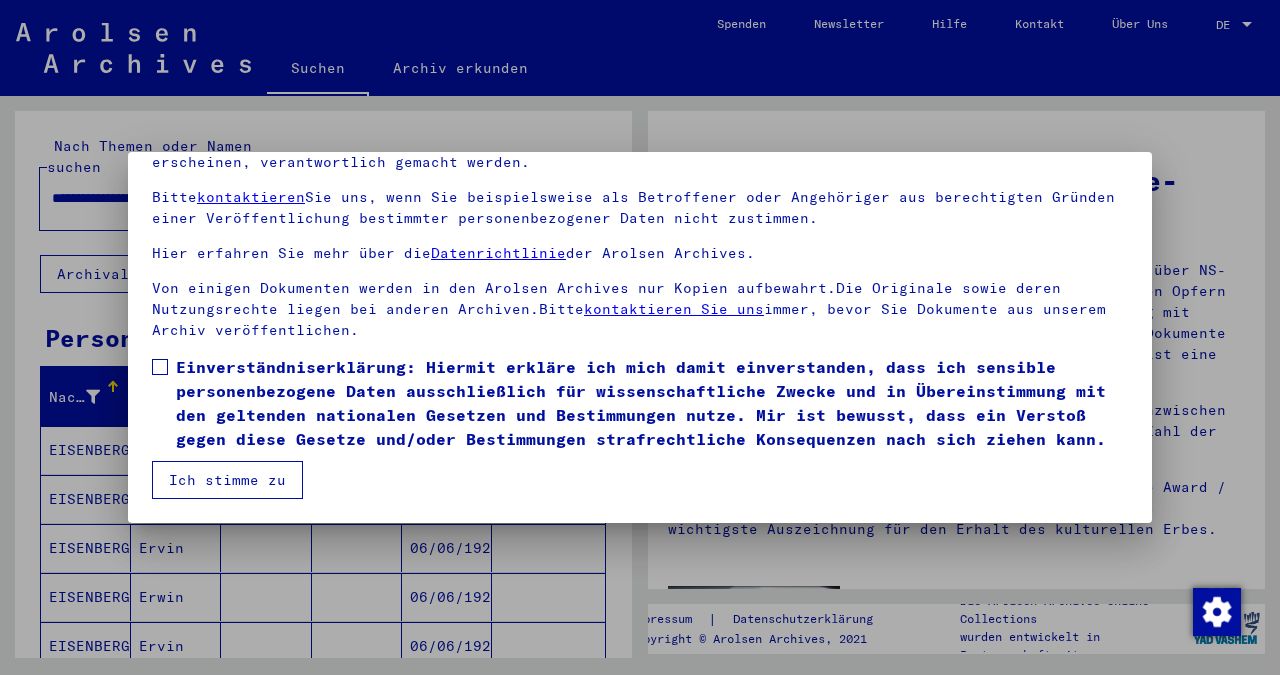 click at bounding box center [160, 367] 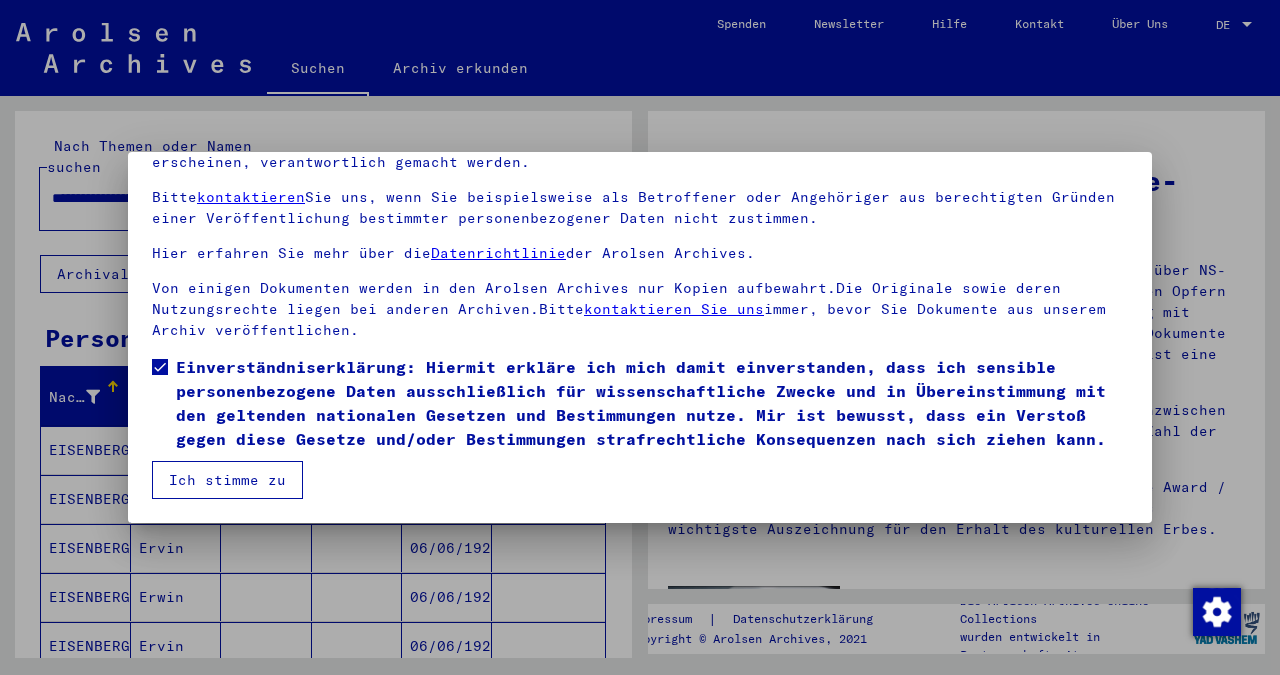 click on "Ich stimme zu" at bounding box center (227, 480) 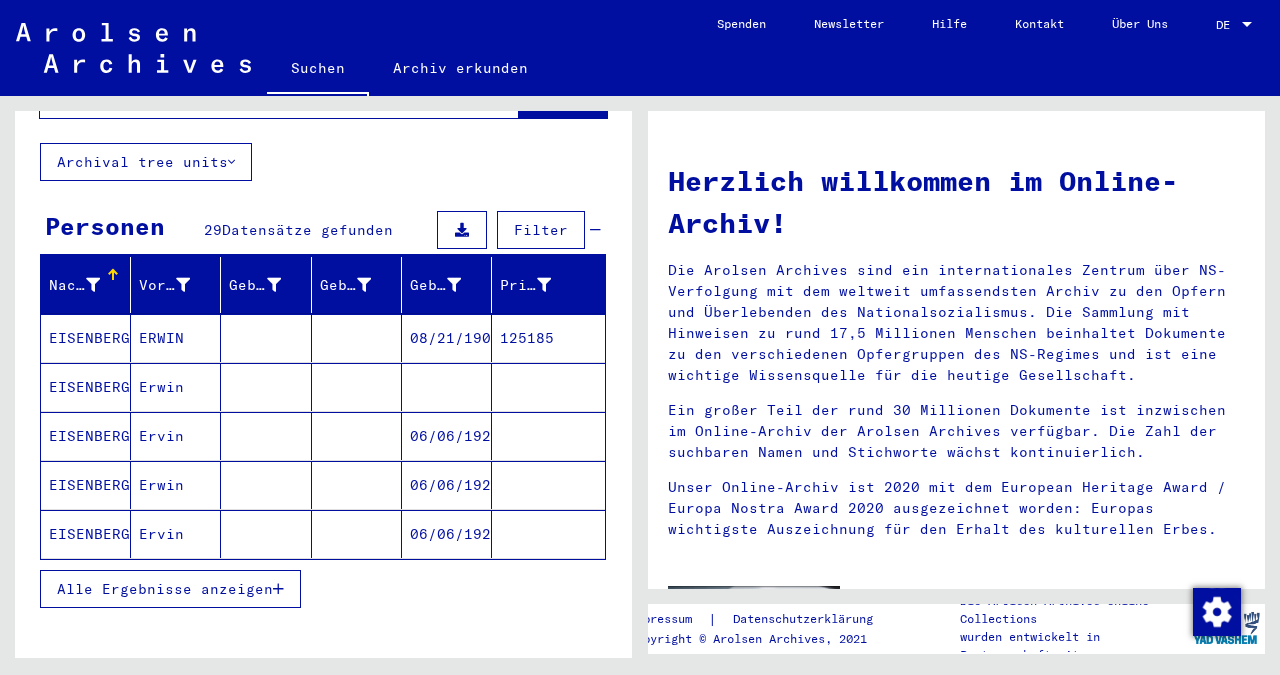 scroll, scrollTop: 108, scrollLeft: 0, axis: vertical 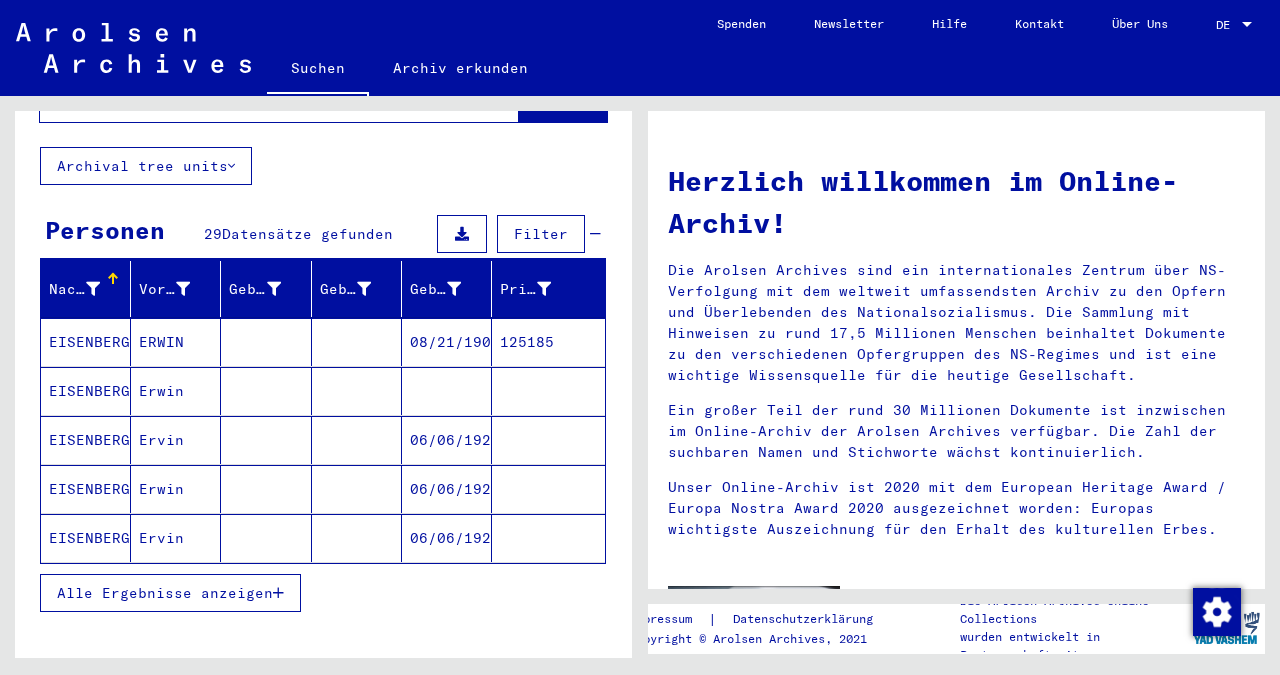 click on "Alle Ergebnisse anzeigen" at bounding box center [165, 593] 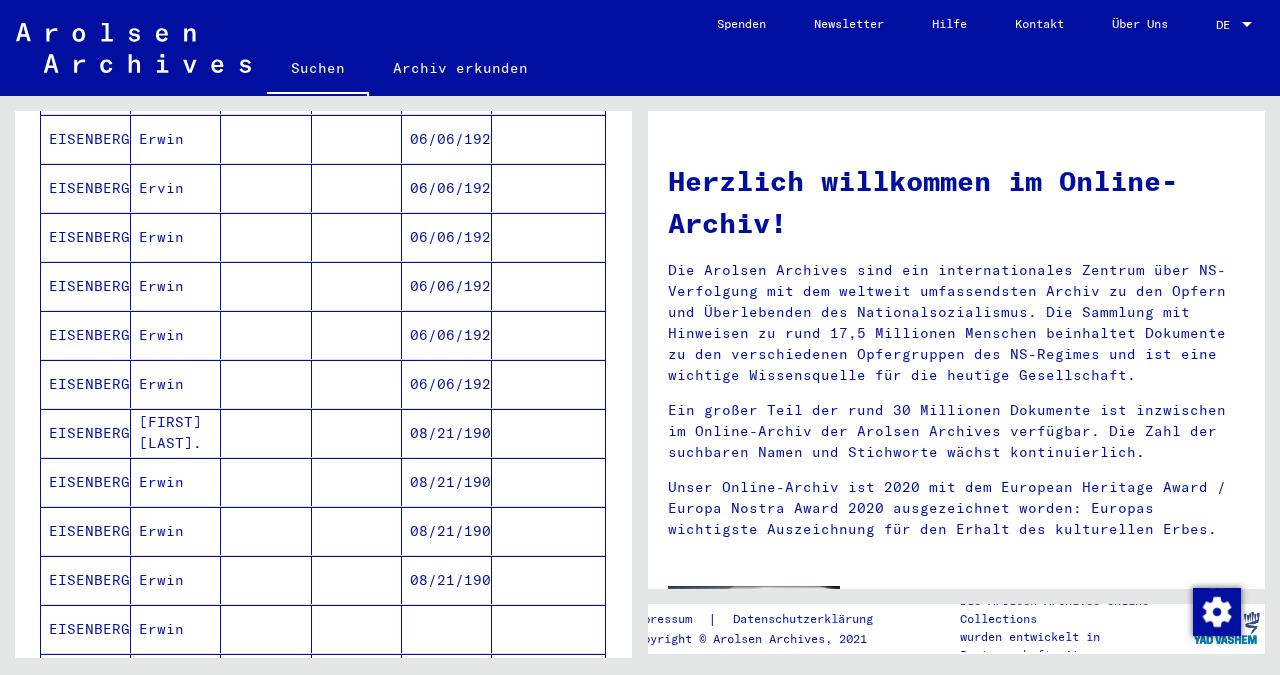 scroll, scrollTop: 216, scrollLeft: 0, axis: vertical 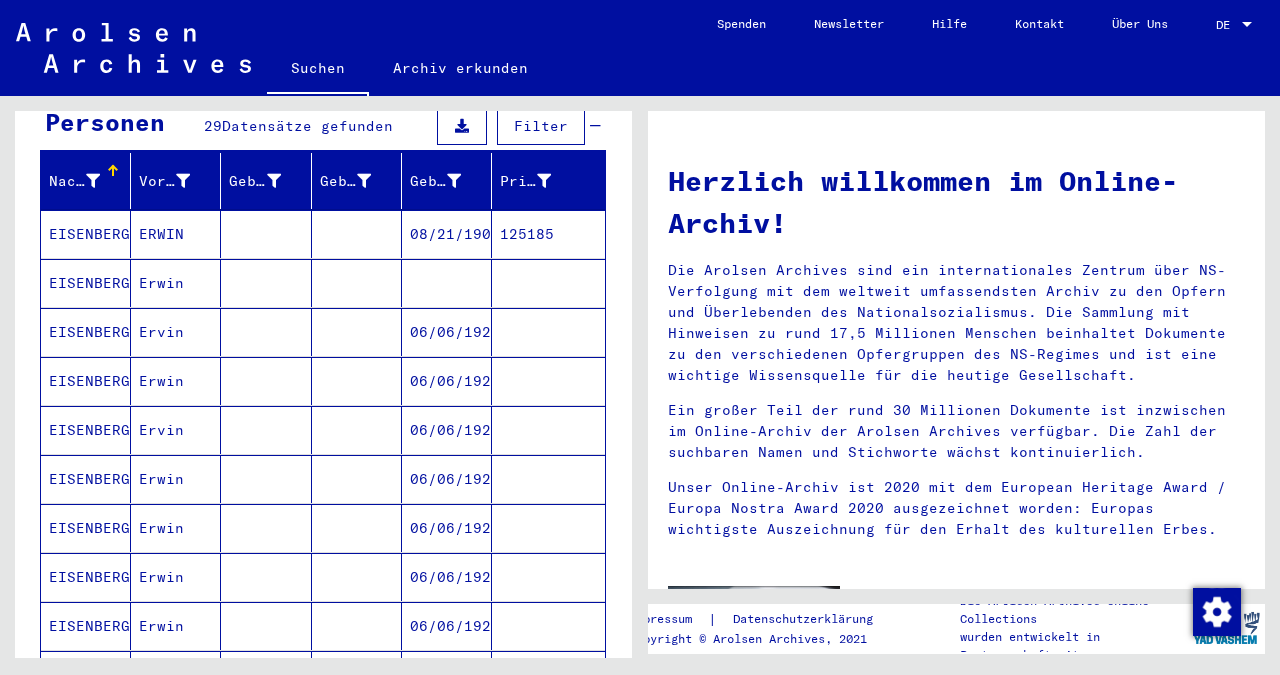 click on "EISENBERG" at bounding box center (86, 332) 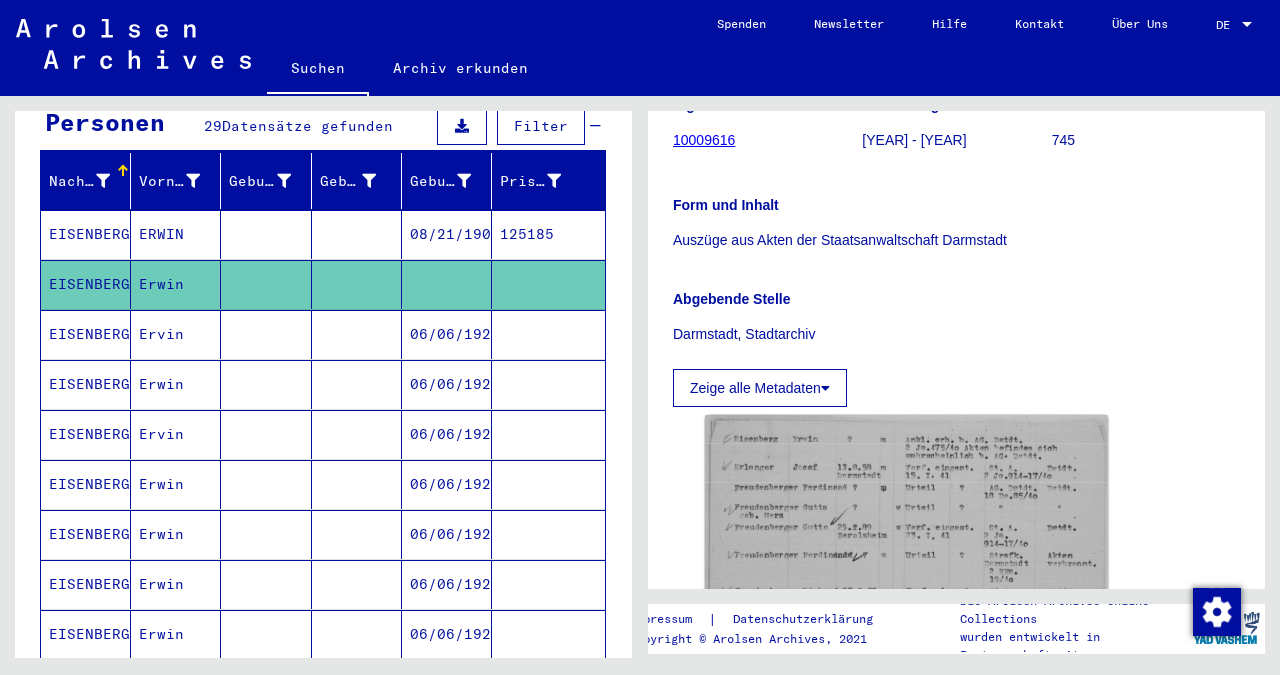 scroll, scrollTop: 324, scrollLeft: 0, axis: vertical 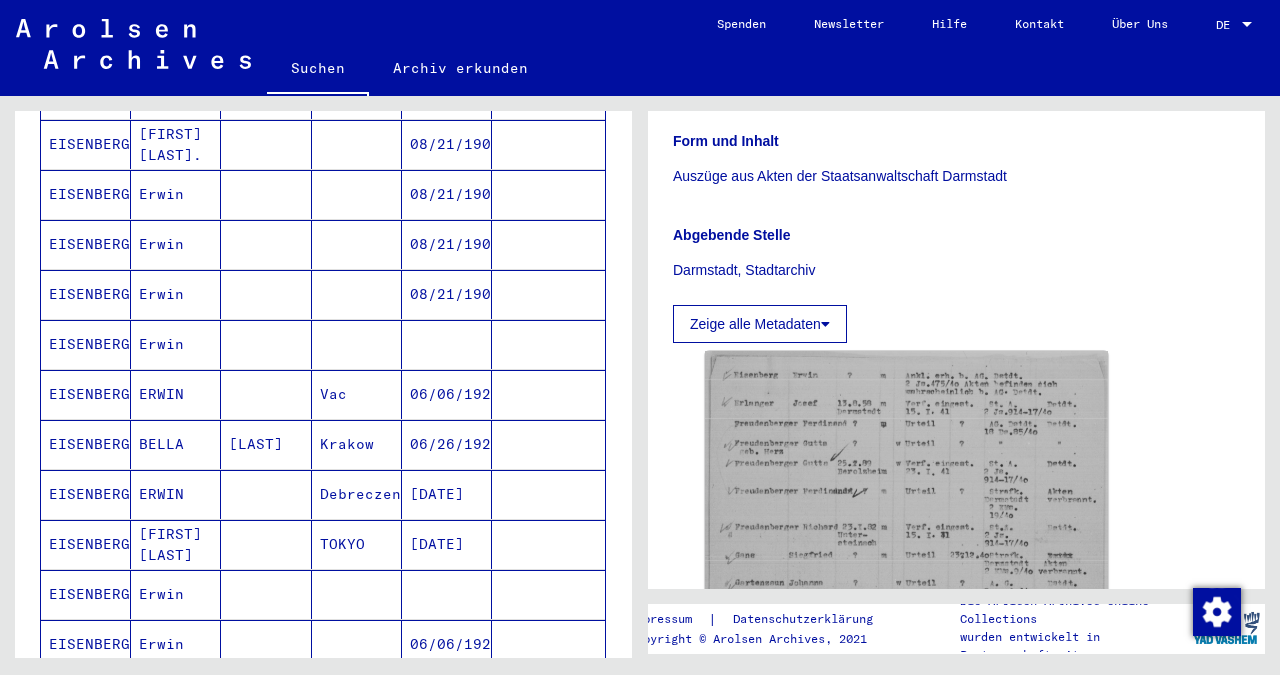 click on "EISENBERG" at bounding box center (86, 394) 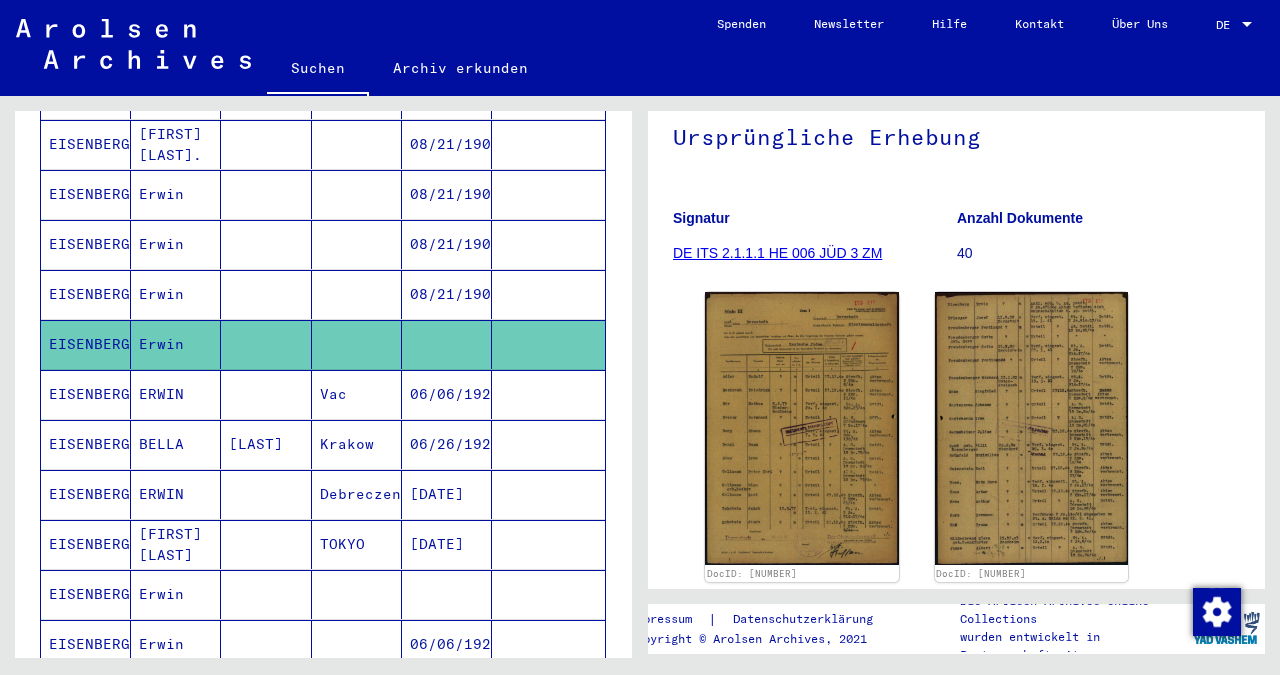 scroll, scrollTop: 216, scrollLeft: 0, axis: vertical 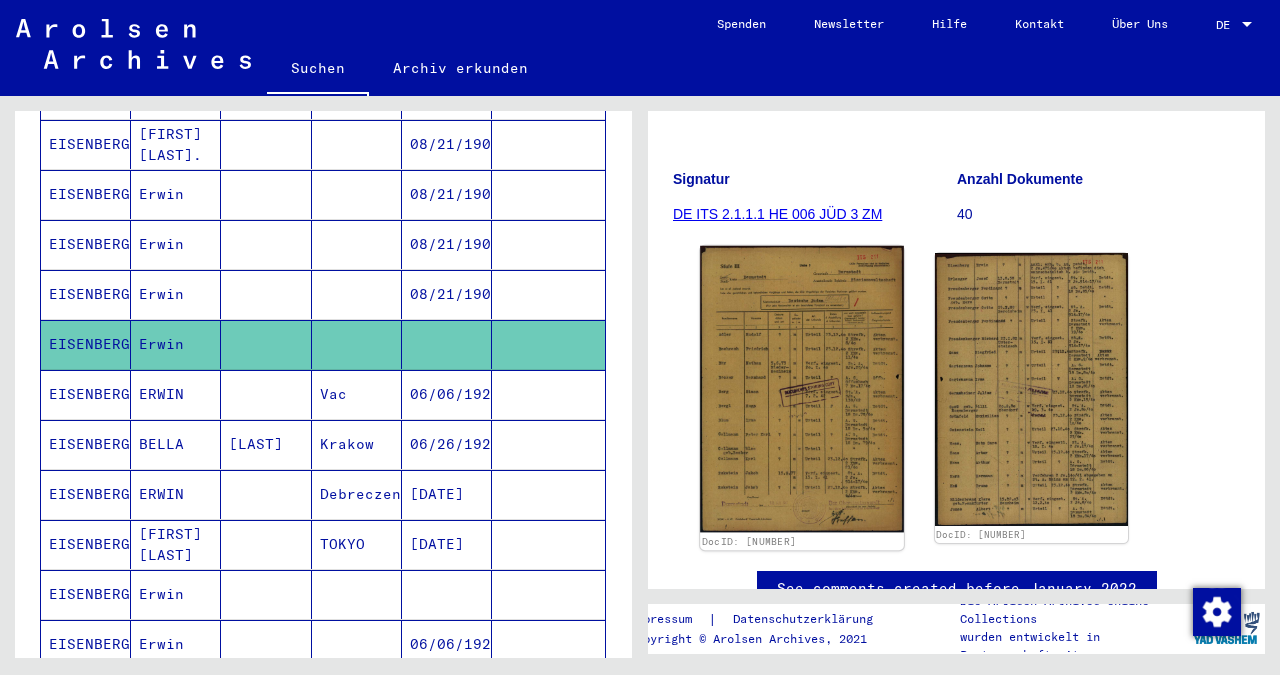 click 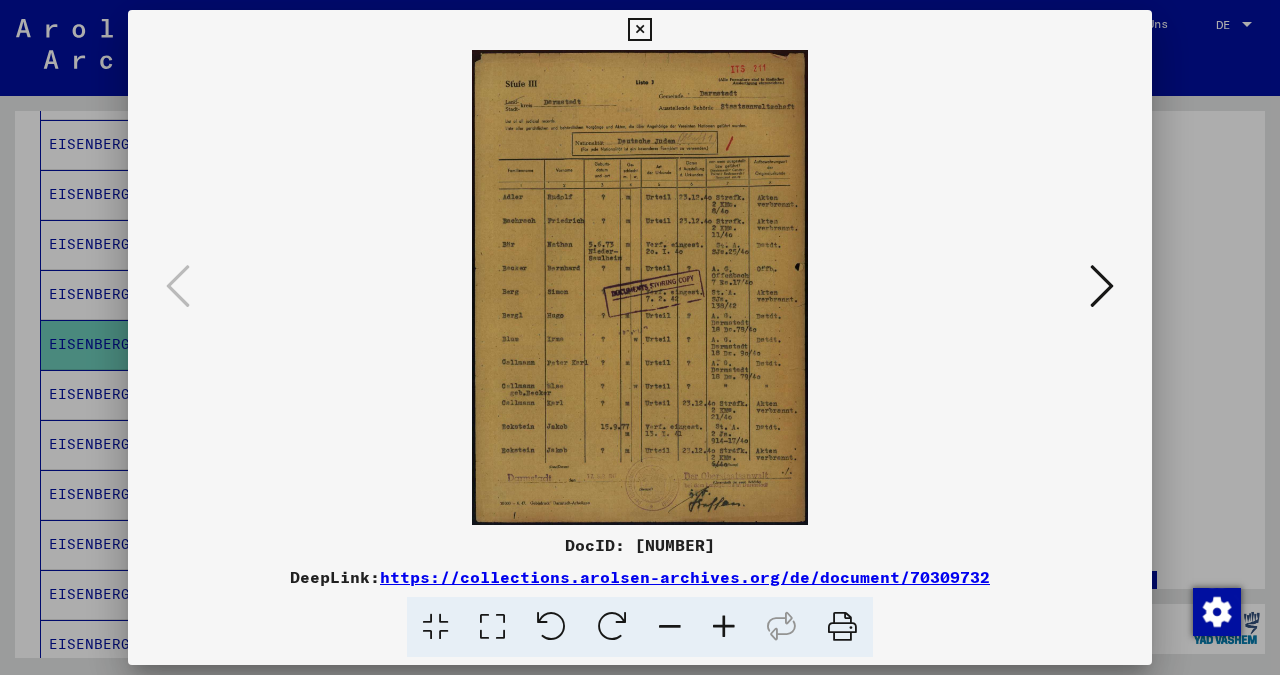 click at bounding box center [1102, 286] 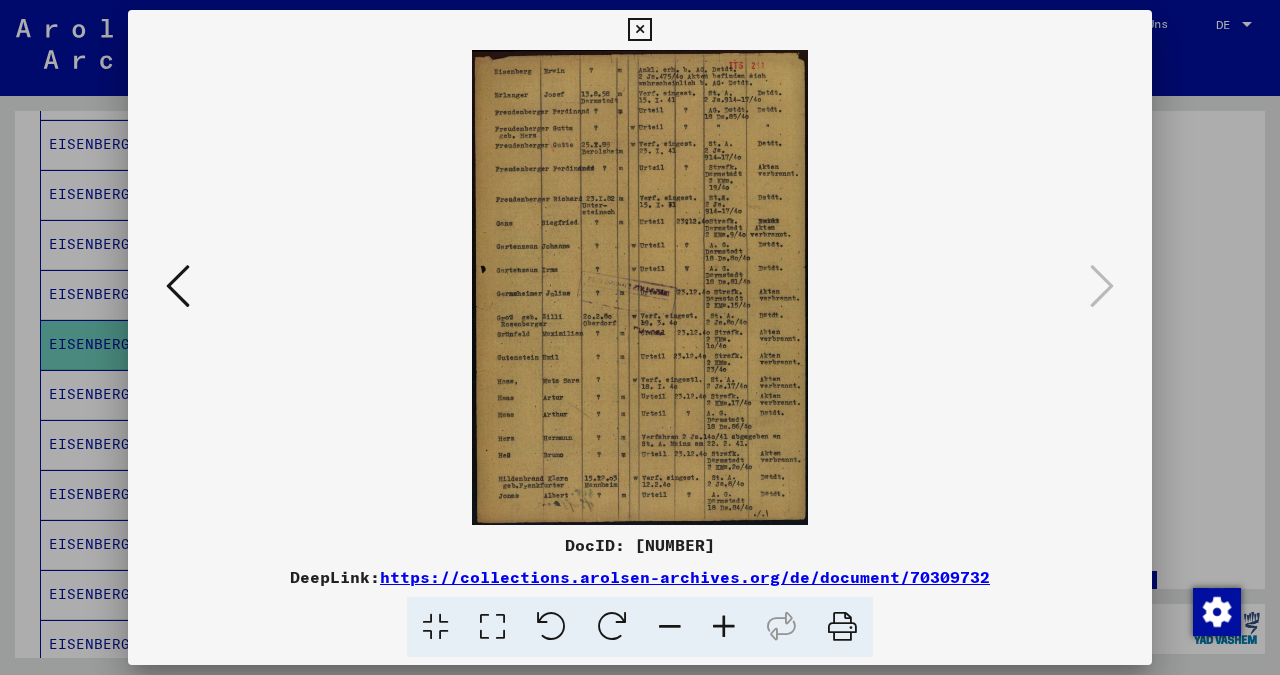 click at bounding box center (639, 30) 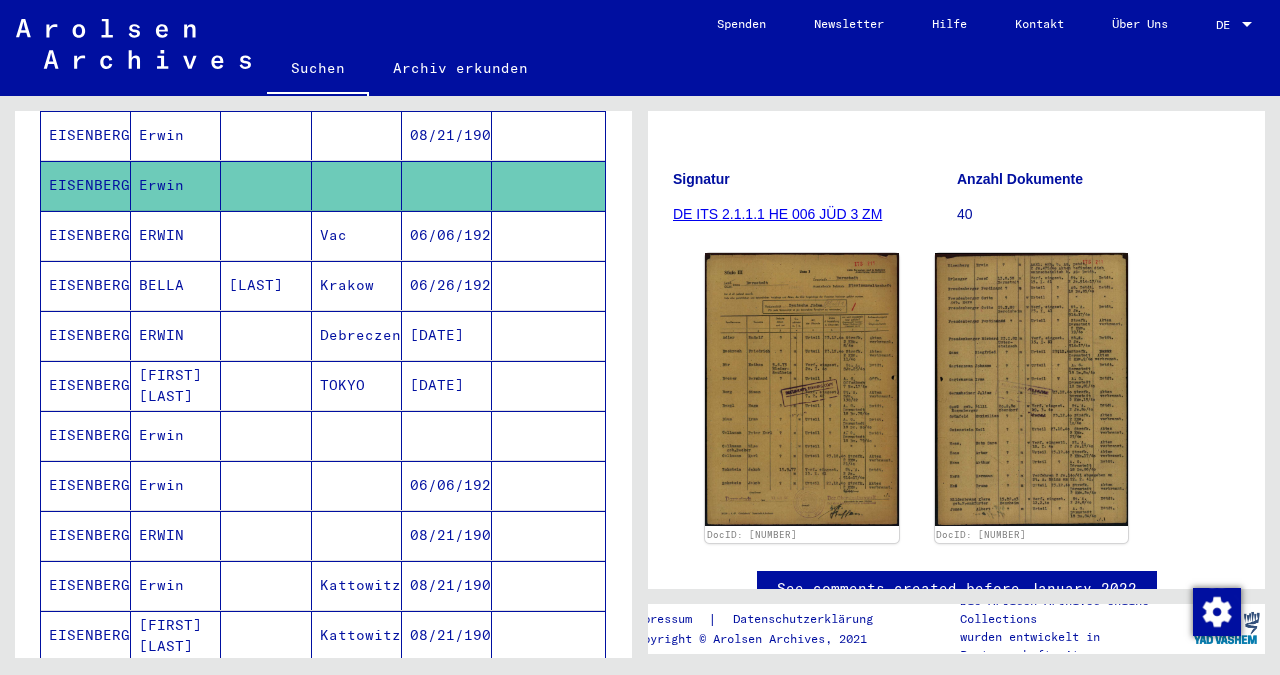scroll, scrollTop: 972, scrollLeft: 0, axis: vertical 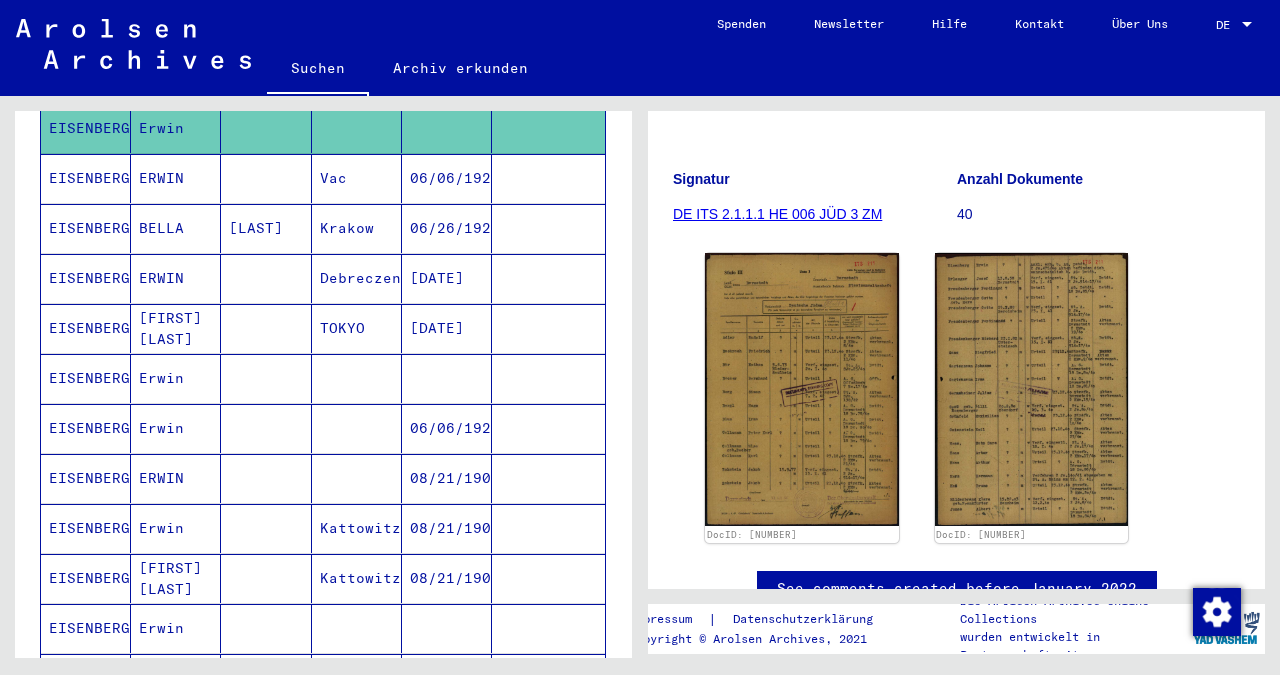click on "EISENBERG" at bounding box center (86, 428) 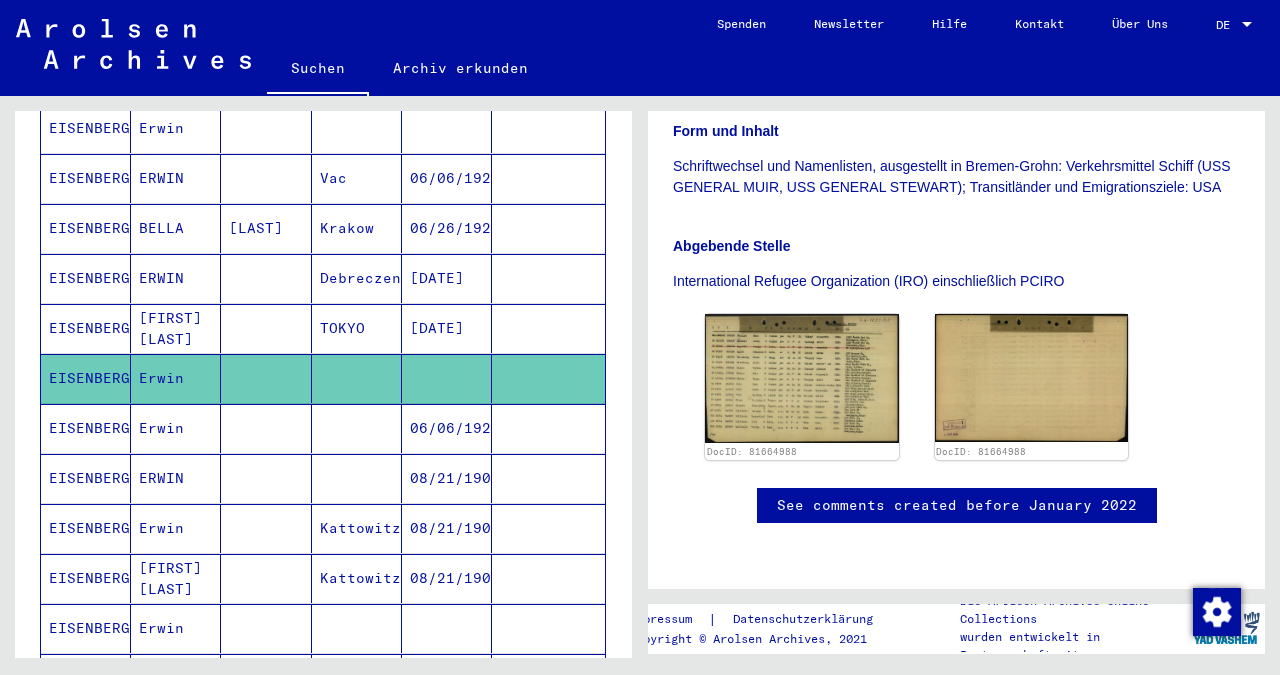 scroll, scrollTop: 540, scrollLeft: 0, axis: vertical 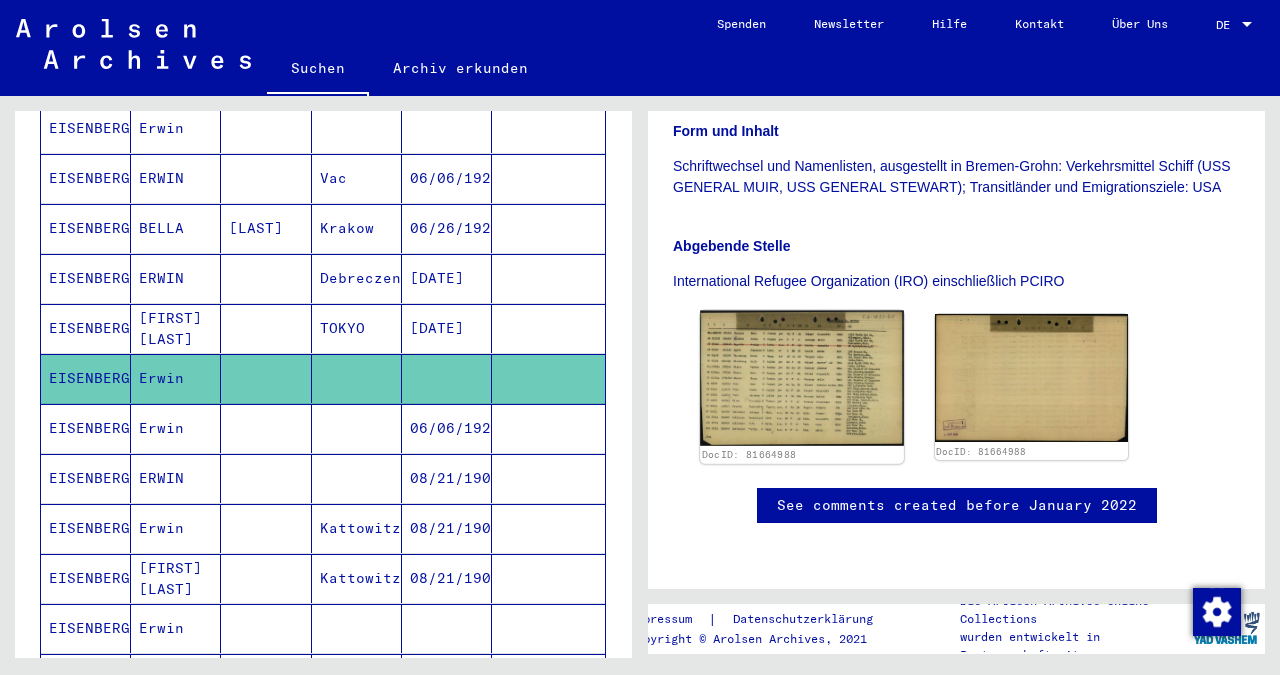 click 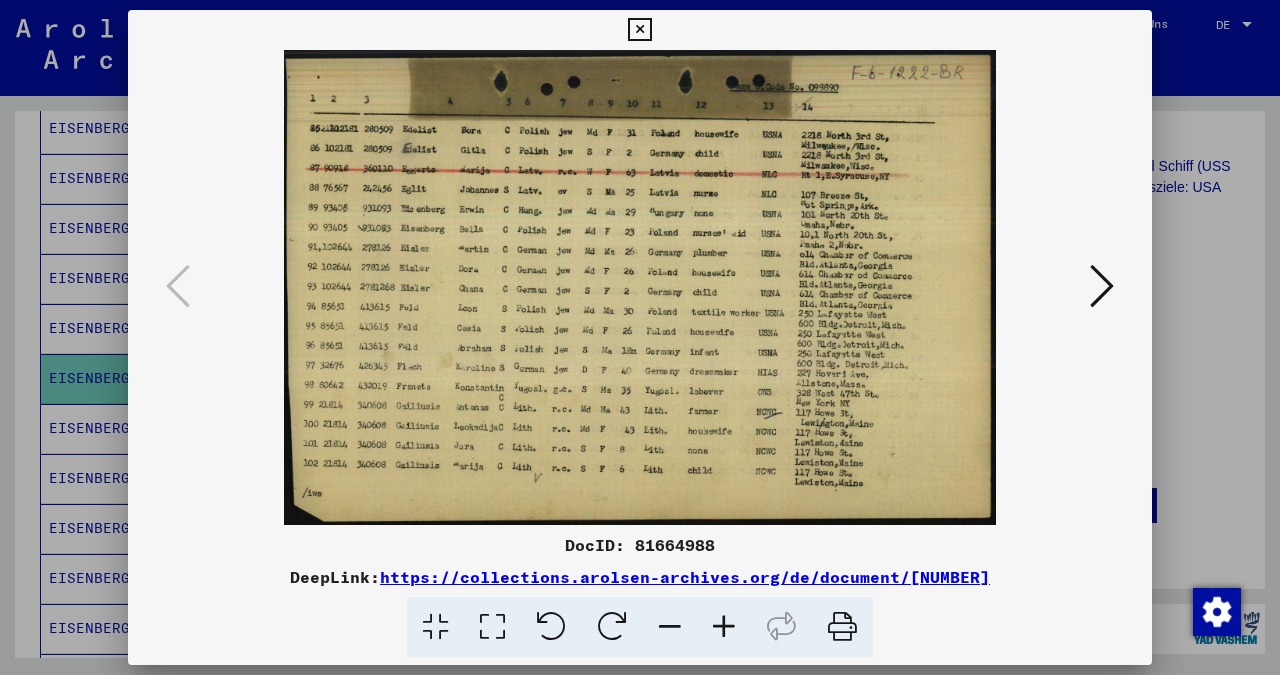 click at bounding box center (639, 30) 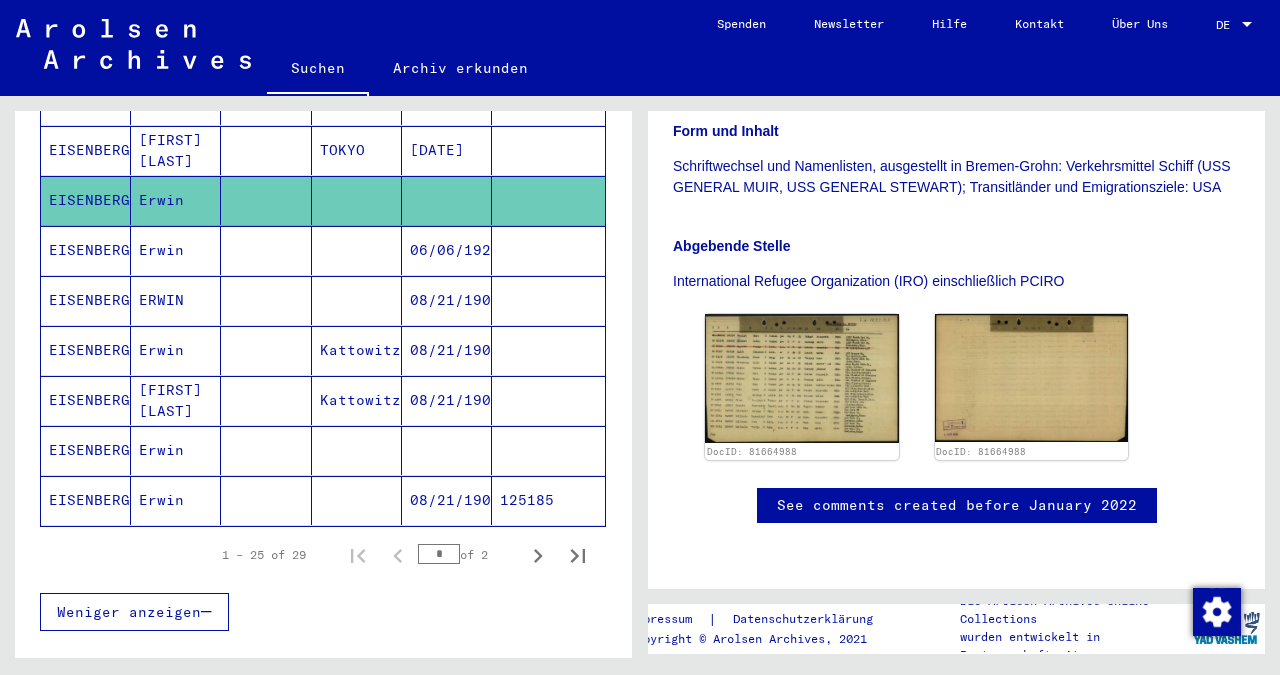 scroll, scrollTop: 1188, scrollLeft: 0, axis: vertical 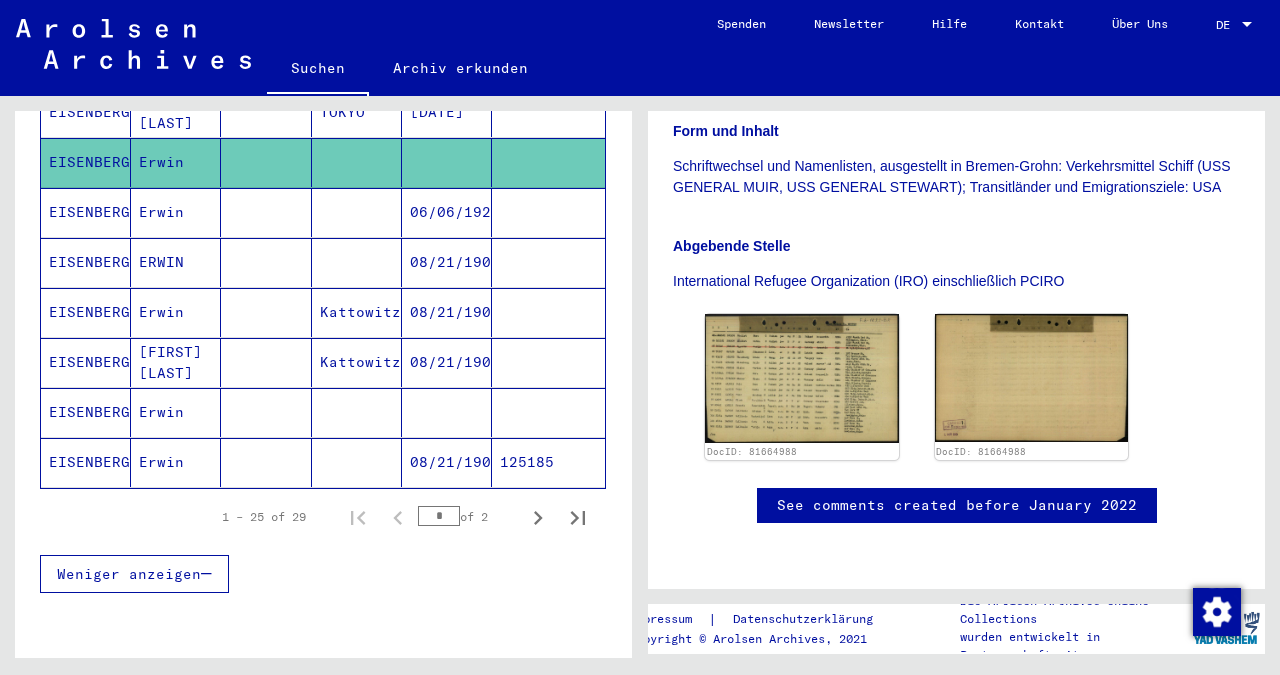 click on "EISENBERG" at bounding box center [86, 462] 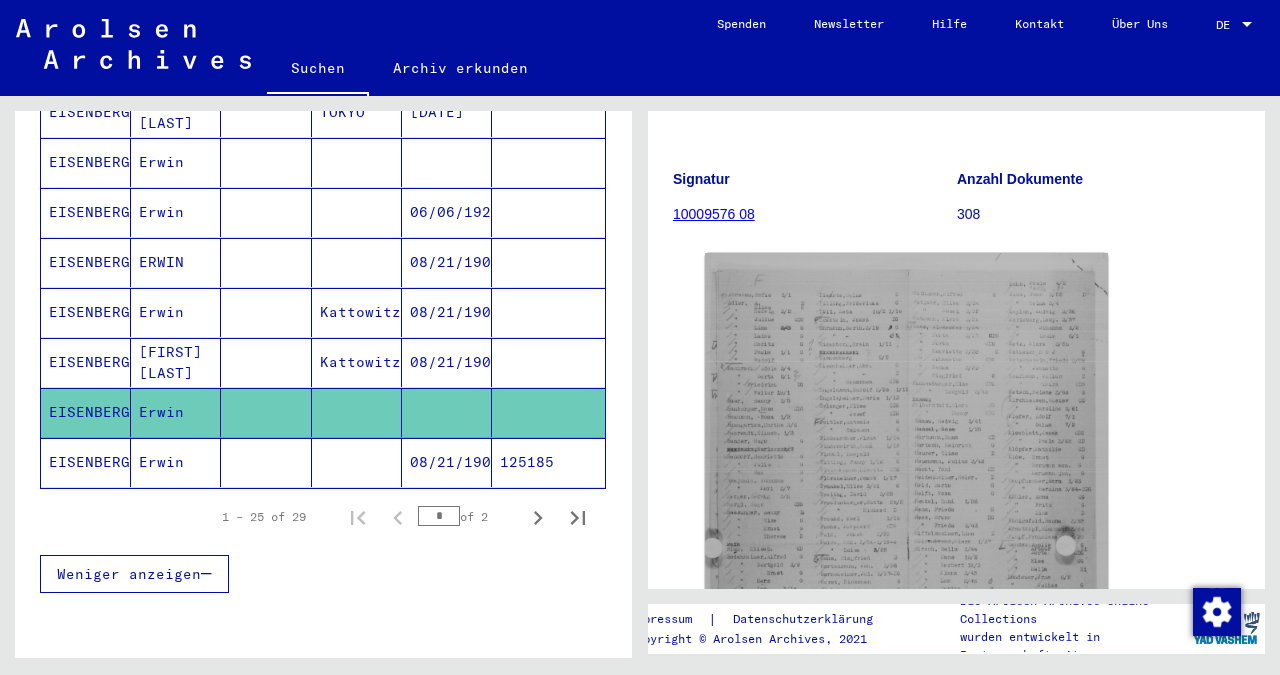 scroll, scrollTop: 324, scrollLeft: 0, axis: vertical 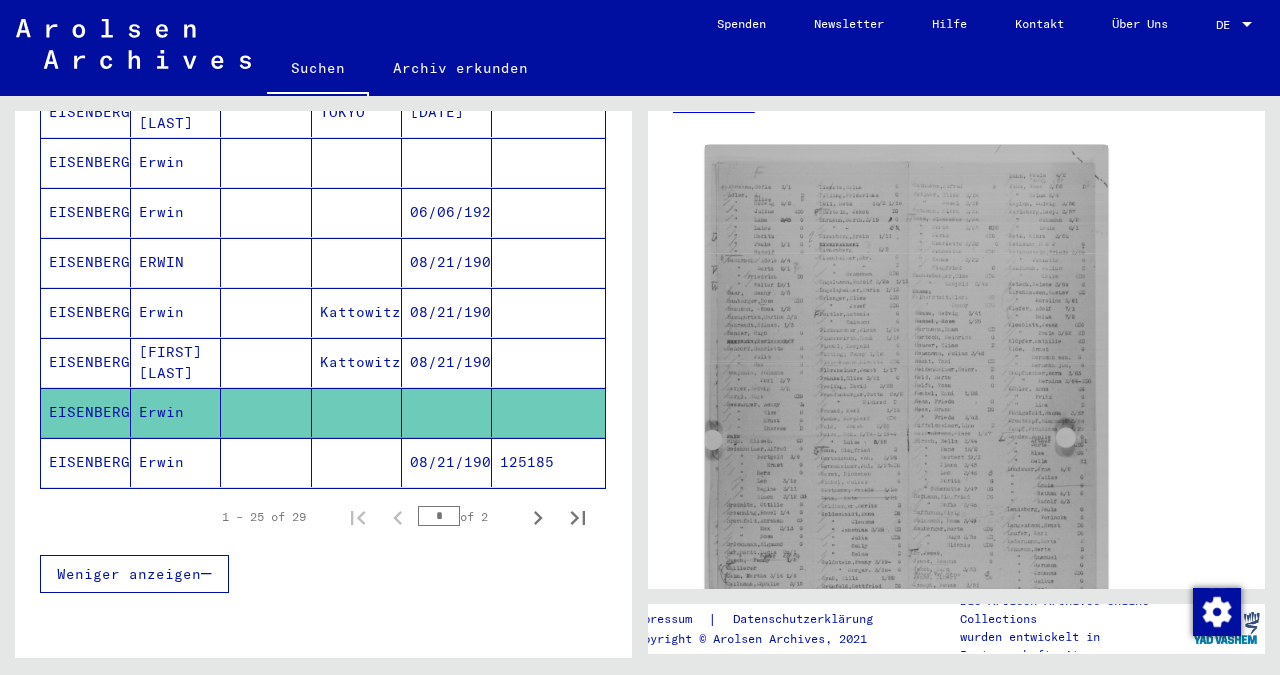 click 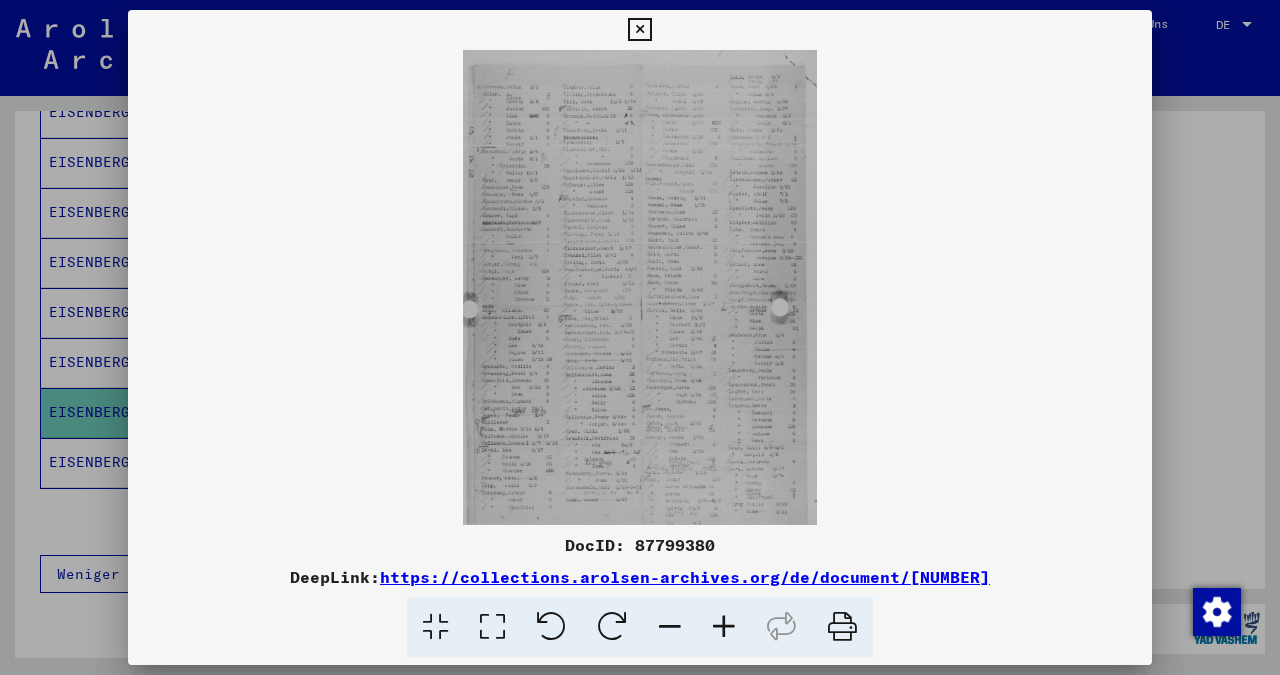 click at bounding box center [724, 627] 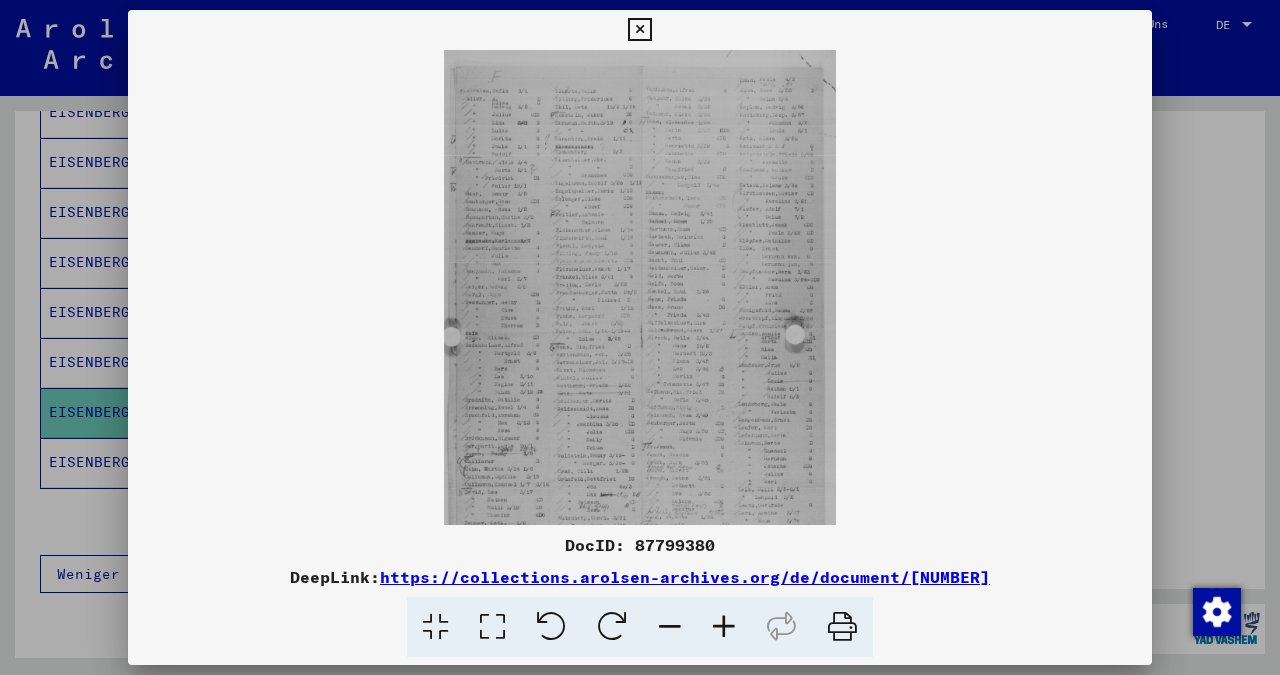click at bounding box center (724, 627) 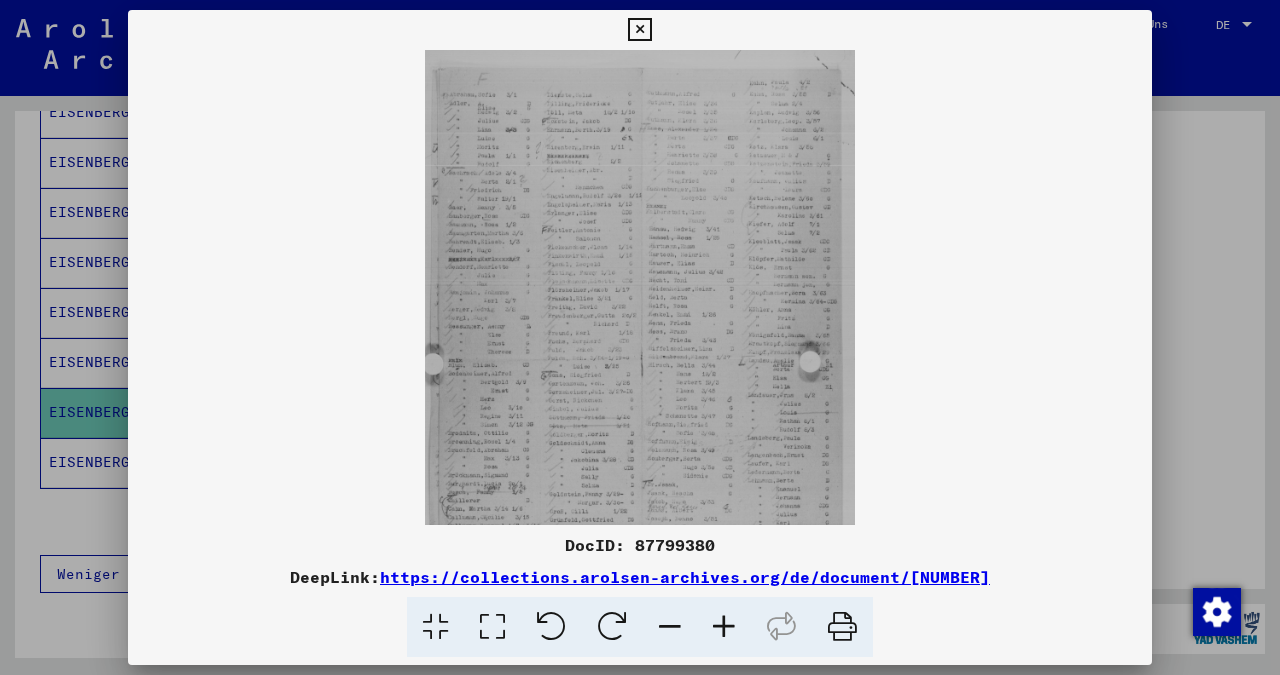 click at bounding box center (724, 627) 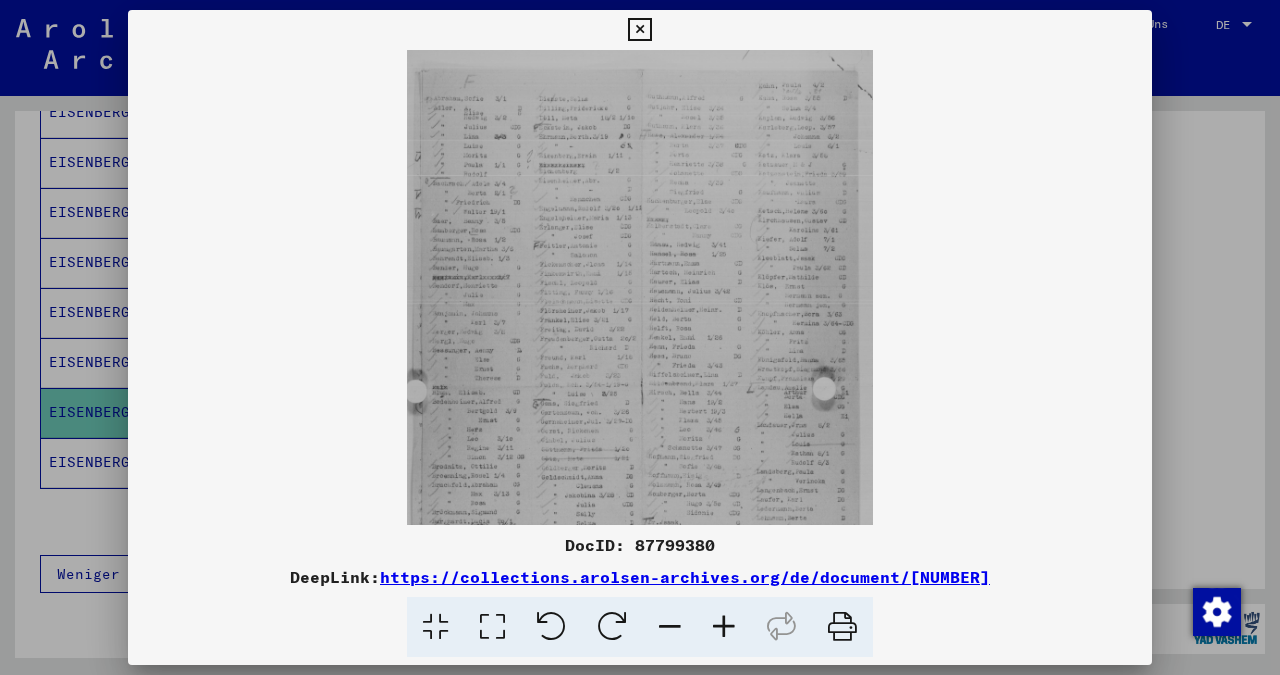 click at bounding box center [724, 627] 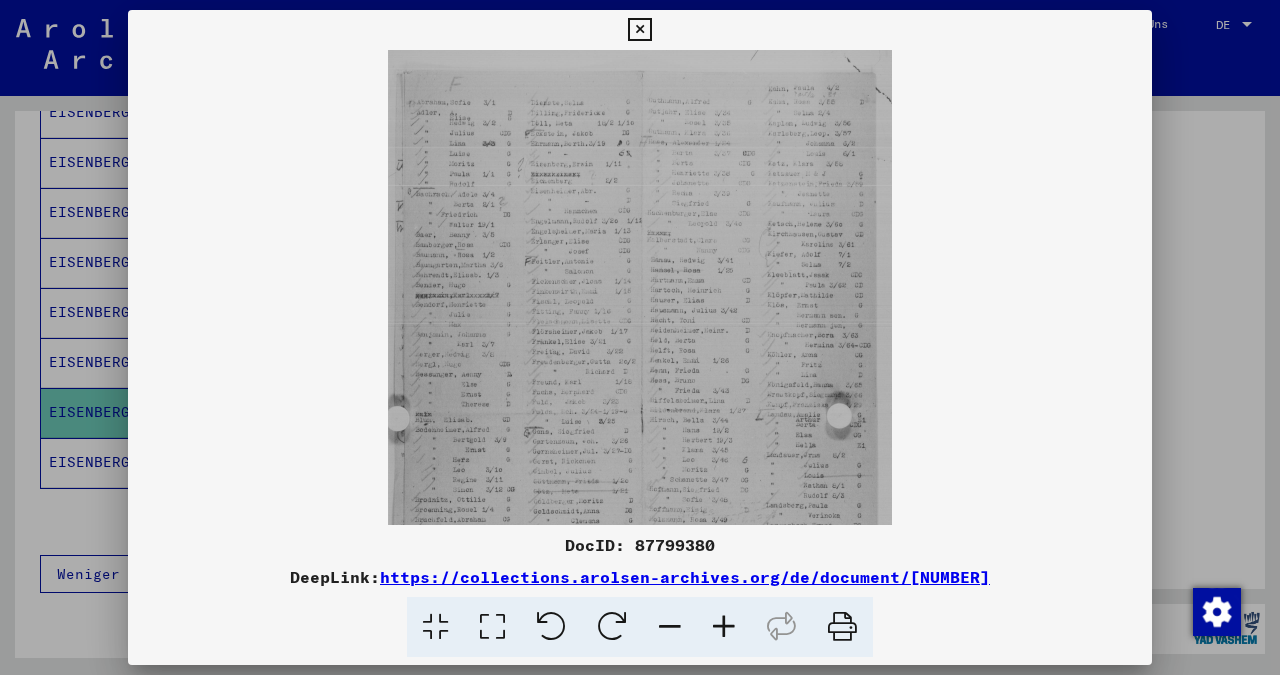 drag, startPoint x: 548, startPoint y: 314, endPoint x: 558, endPoint y: 391, distance: 77.64664 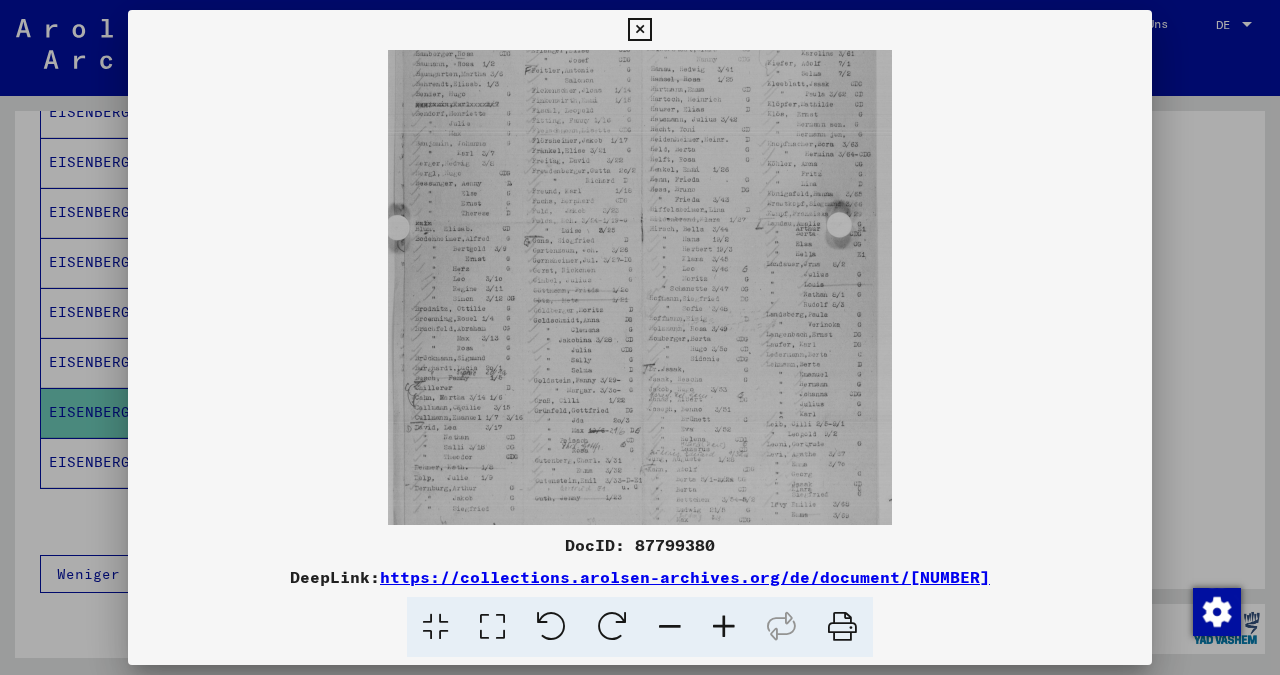 scroll, scrollTop: 200, scrollLeft: 0, axis: vertical 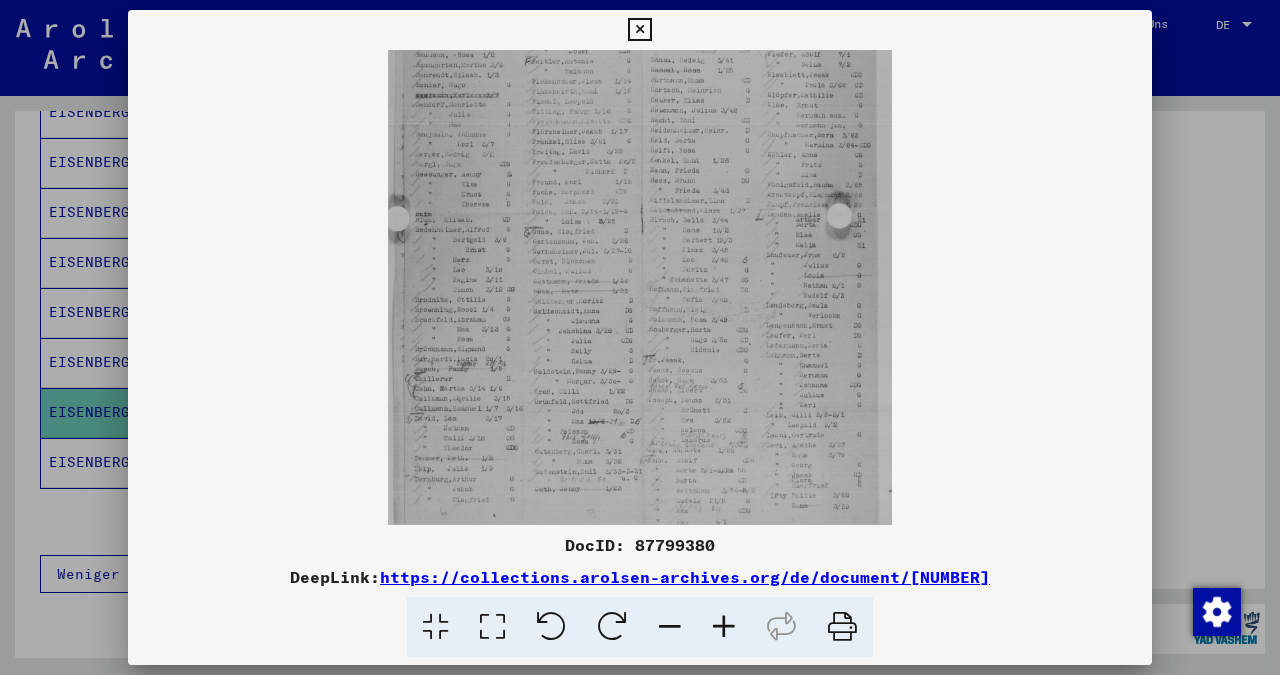 drag, startPoint x: 625, startPoint y: 329, endPoint x: 632, endPoint y: 123, distance: 206.1189 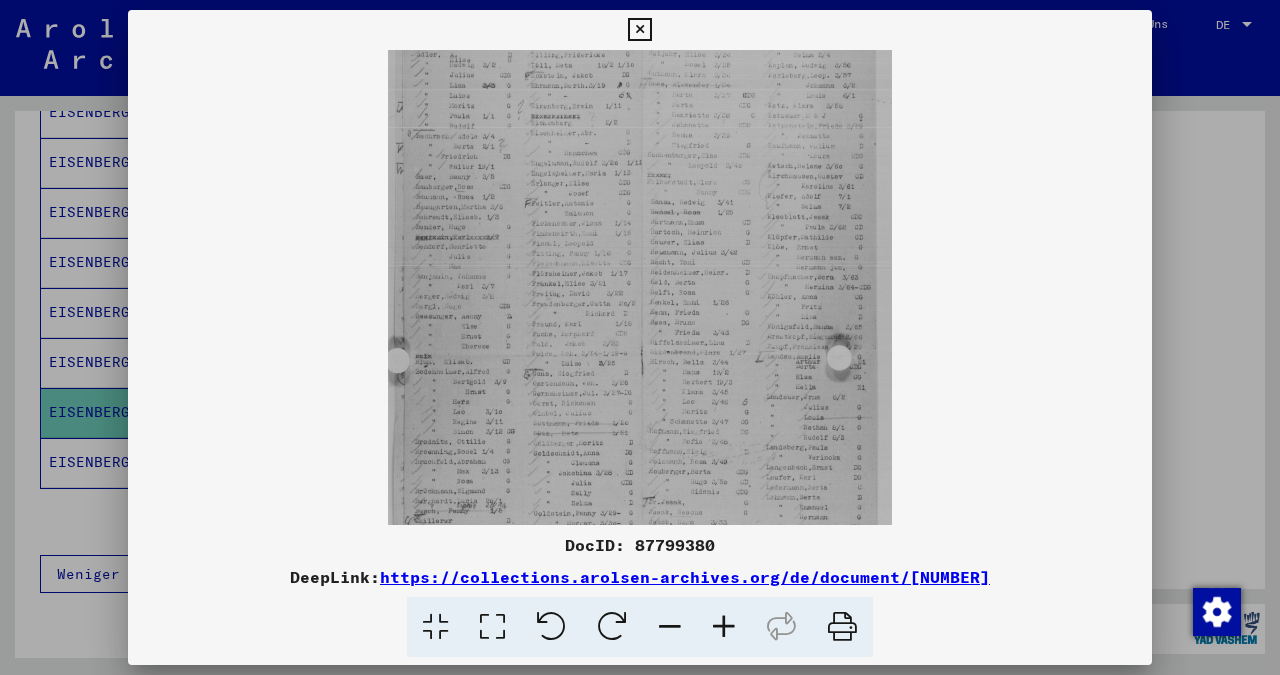 scroll, scrollTop: 0, scrollLeft: 0, axis: both 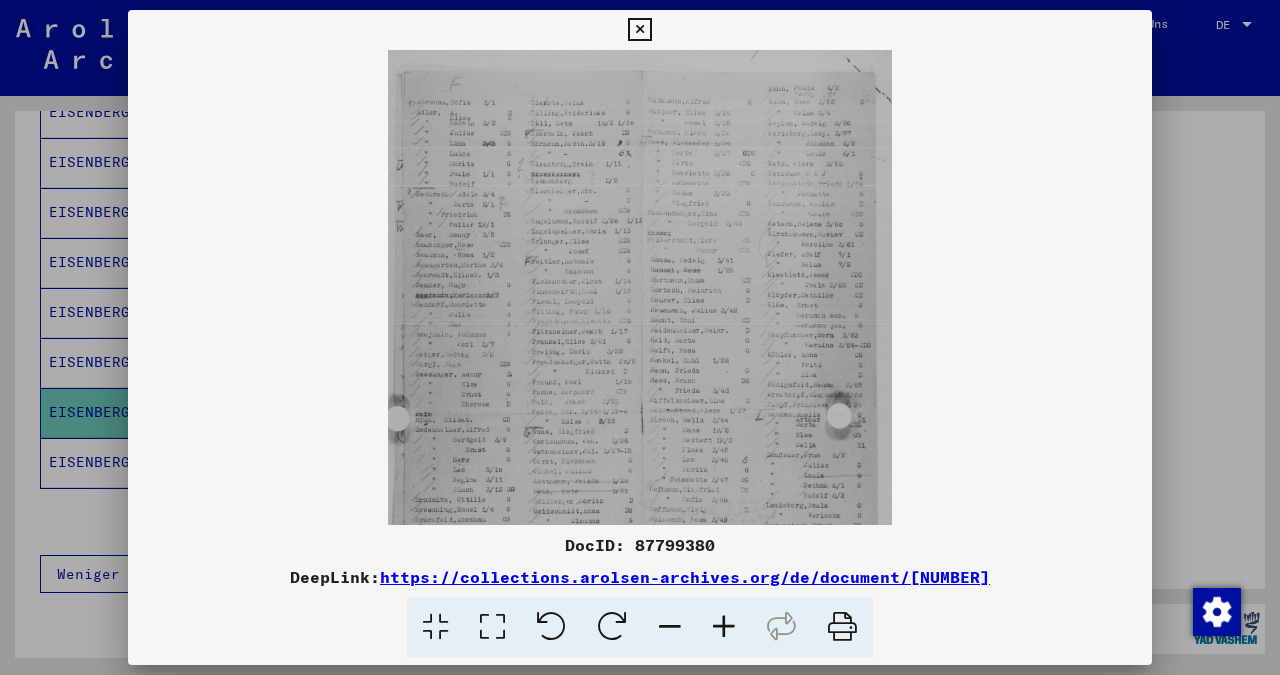 drag, startPoint x: 619, startPoint y: 230, endPoint x: 568, endPoint y: 532, distance: 306.27603 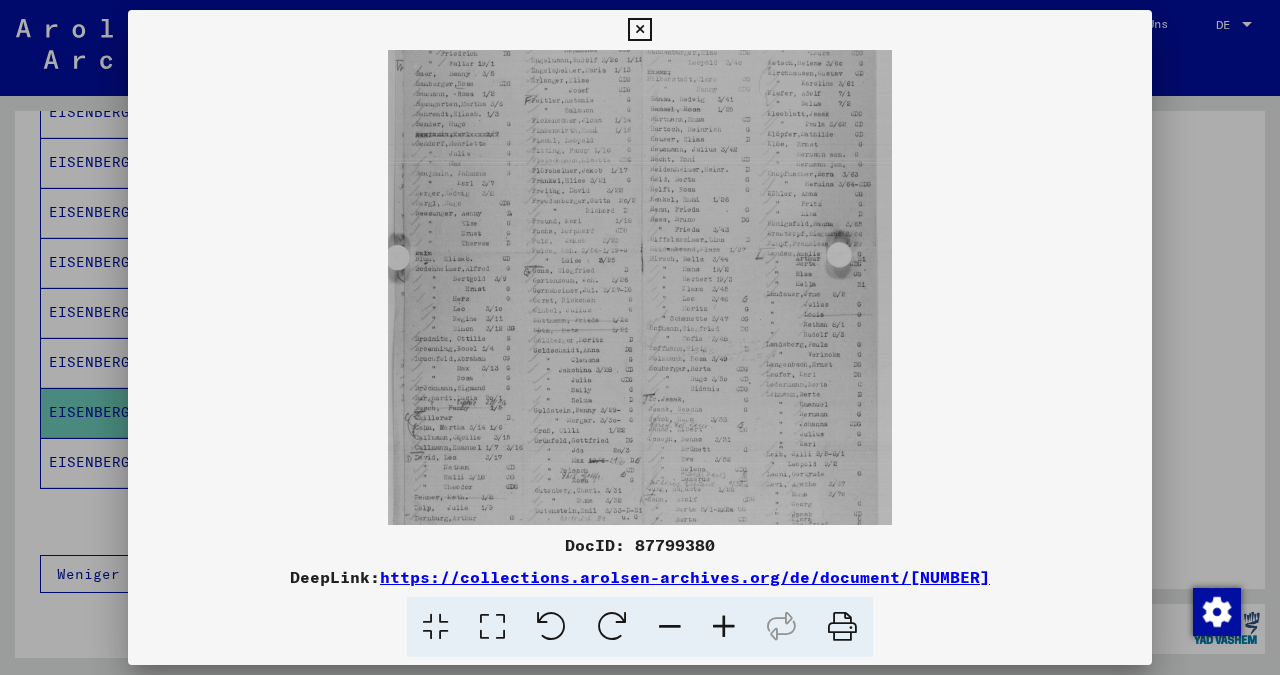 scroll, scrollTop: 165, scrollLeft: 0, axis: vertical 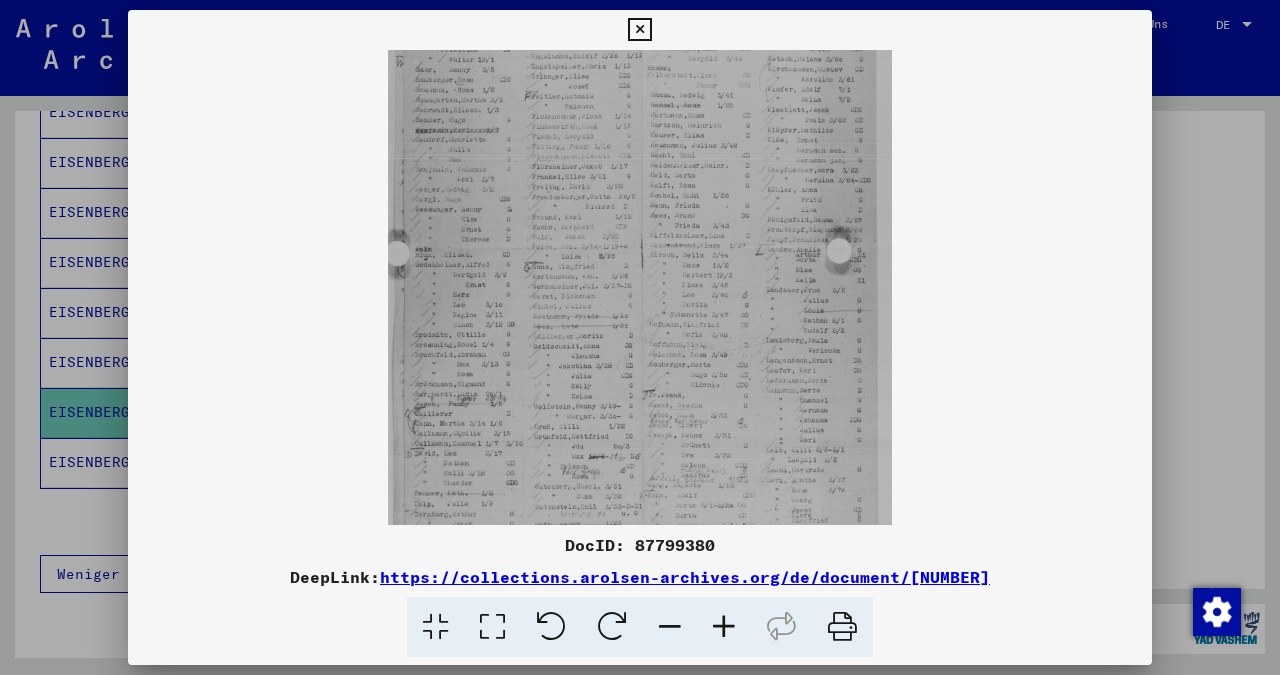 drag, startPoint x: 685, startPoint y: 430, endPoint x: 678, endPoint y: 265, distance: 165.14842 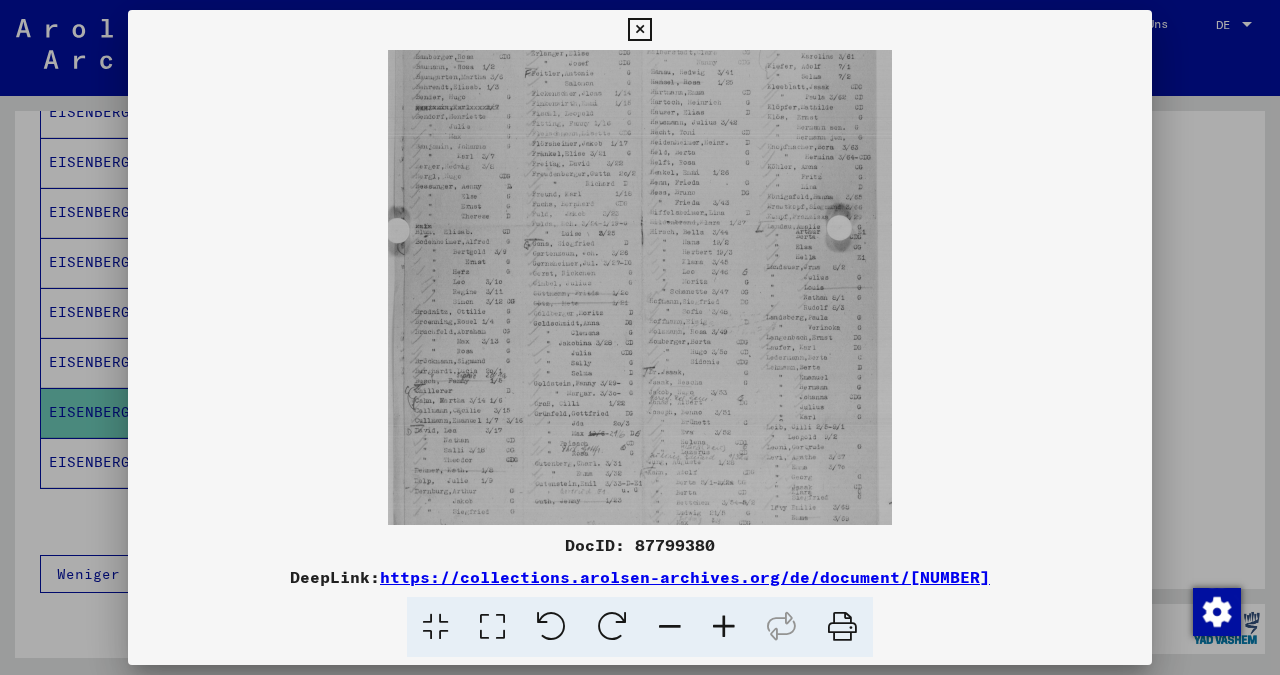 scroll, scrollTop: 200, scrollLeft: 0, axis: vertical 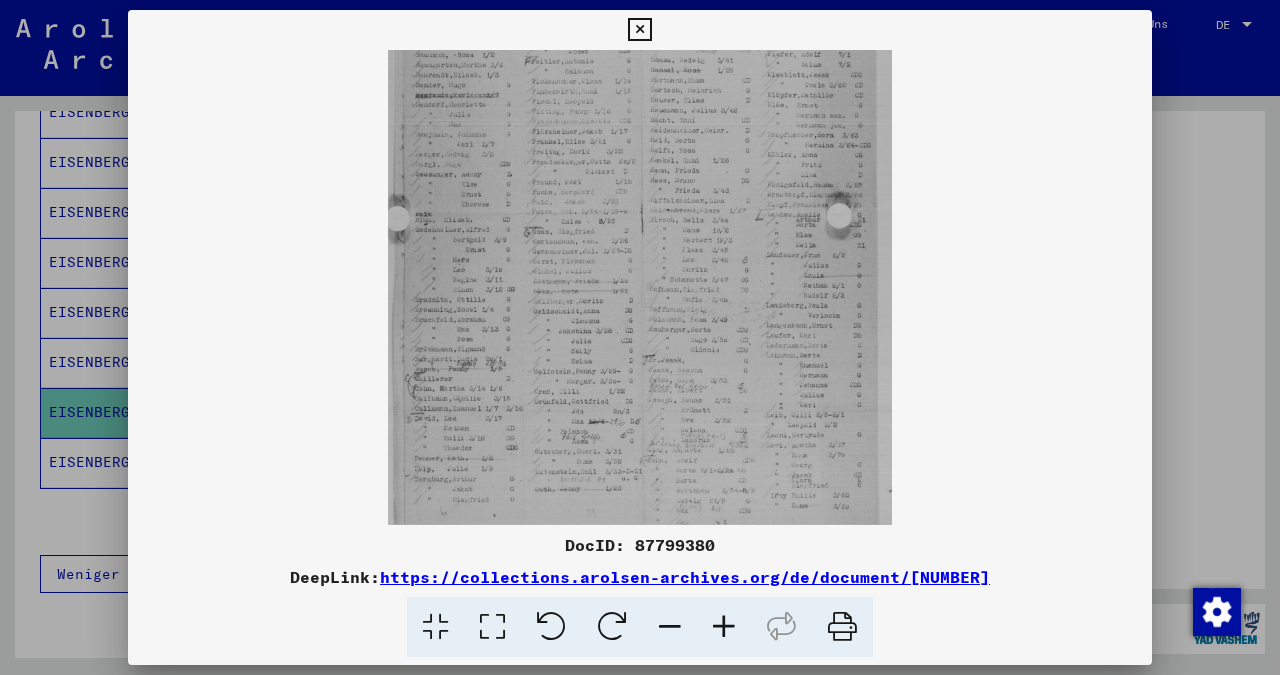 drag, startPoint x: 649, startPoint y: 329, endPoint x: 647, endPoint y: 207, distance: 122.016396 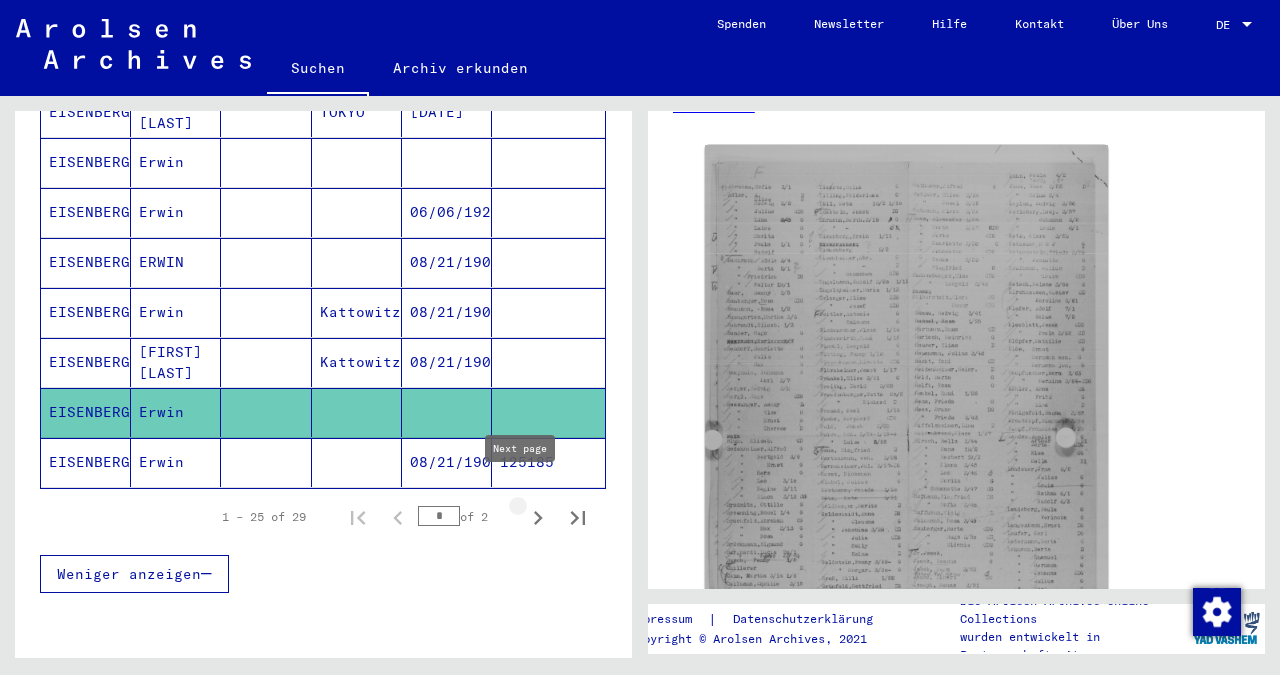 click 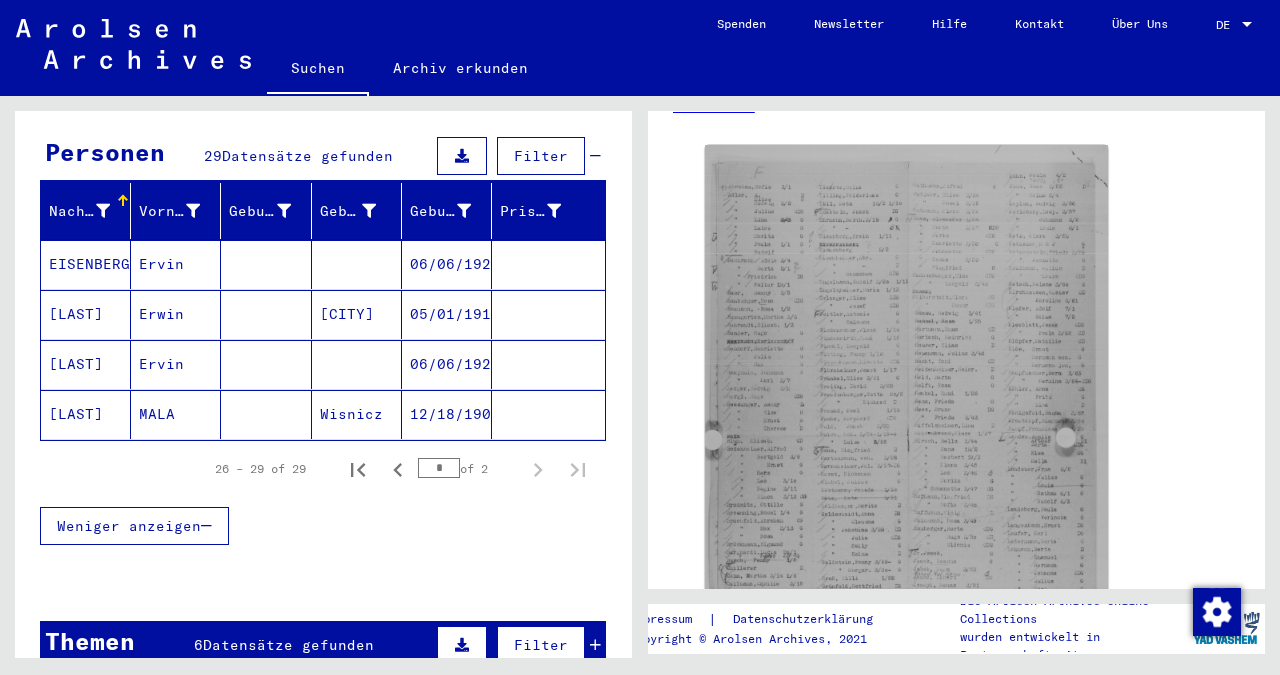 scroll, scrollTop: 209, scrollLeft: 0, axis: vertical 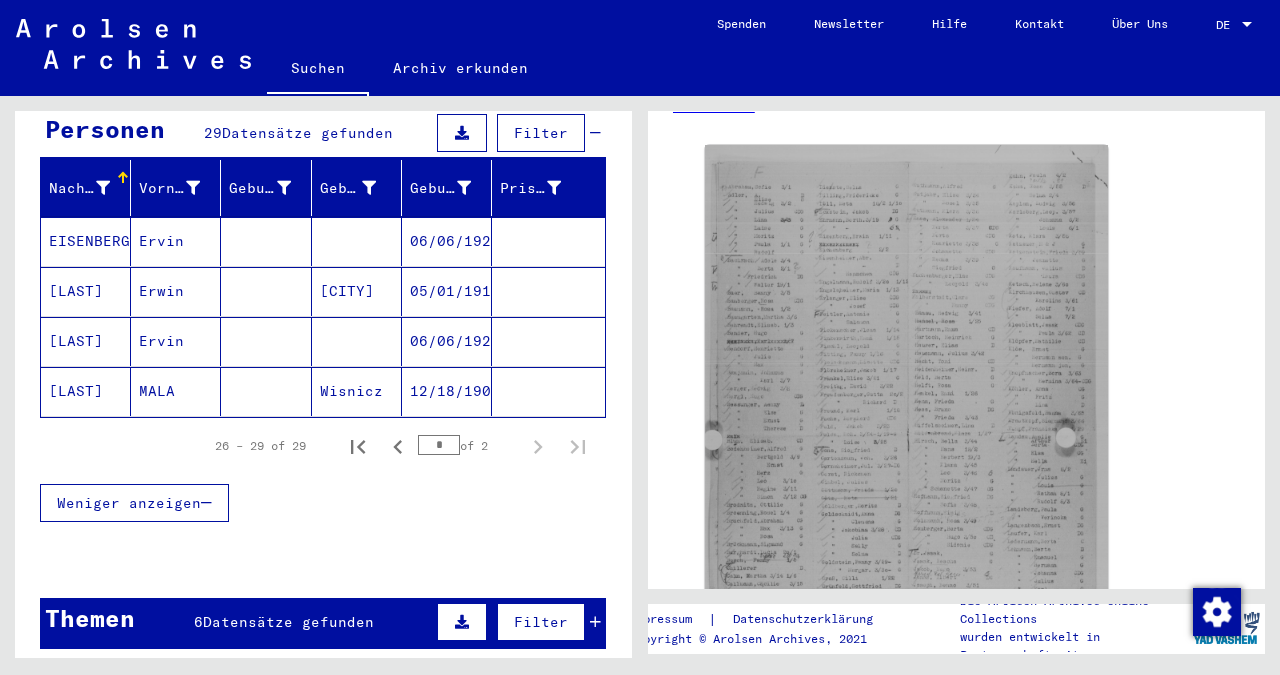 click on "[LAST]" at bounding box center (86, 341) 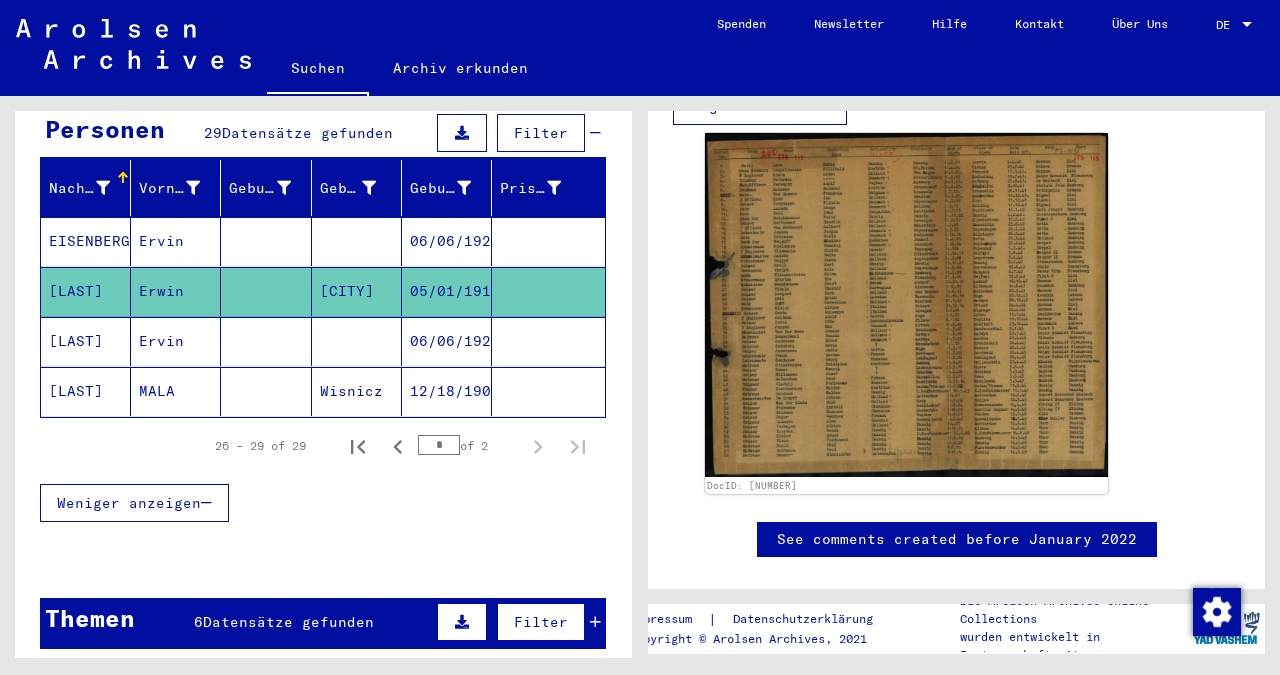 scroll, scrollTop: 432, scrollLeft: 0, axis: vertical 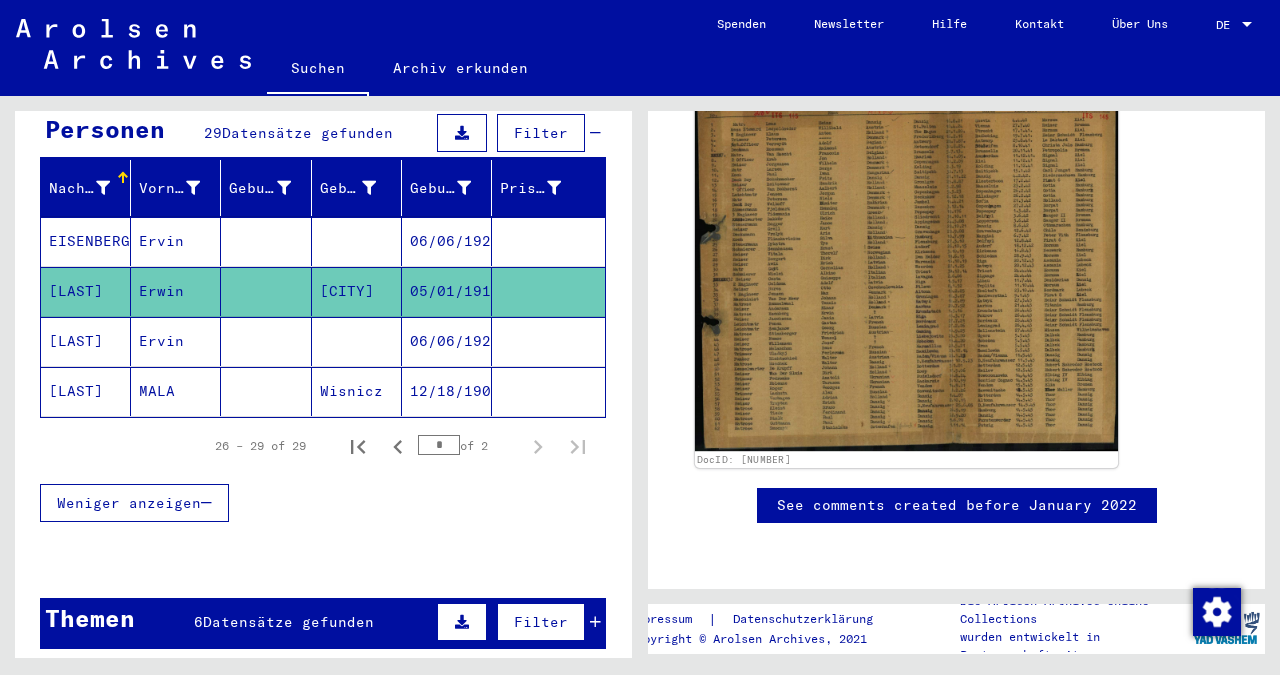 click 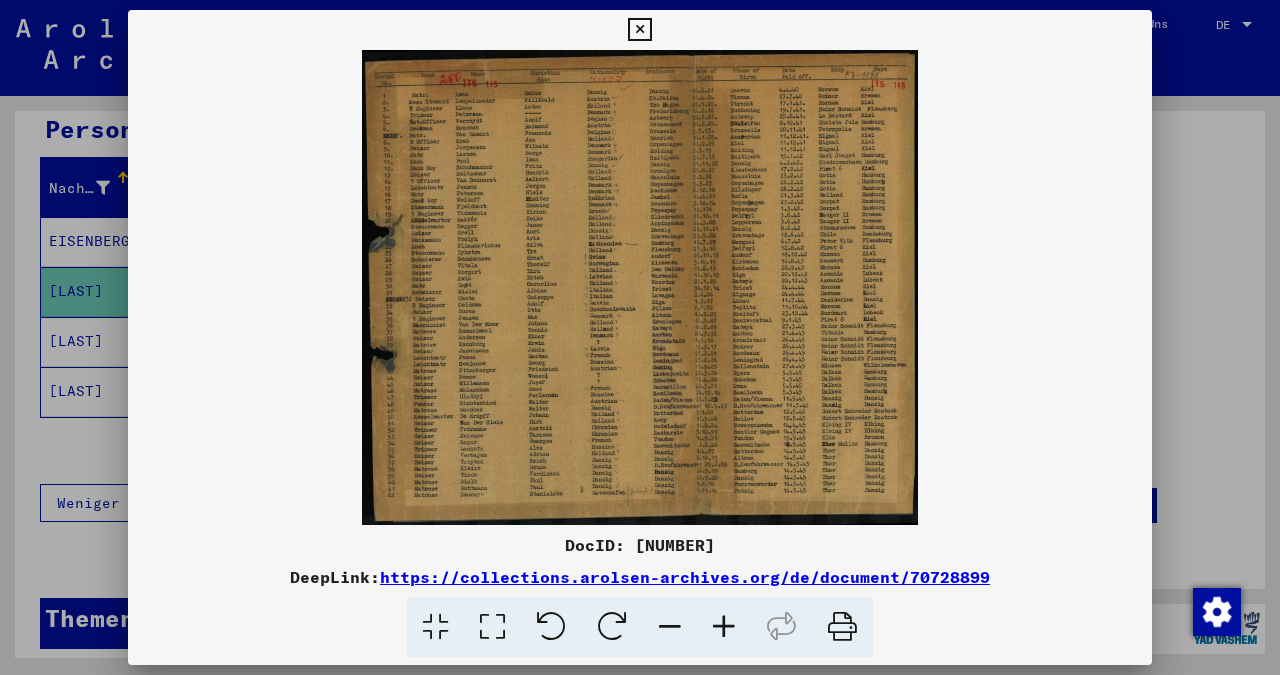 drag, startPoint x: 490, startPoint y: 234, endPoint x: 486, endPoint y: 198, distance: 36.221542 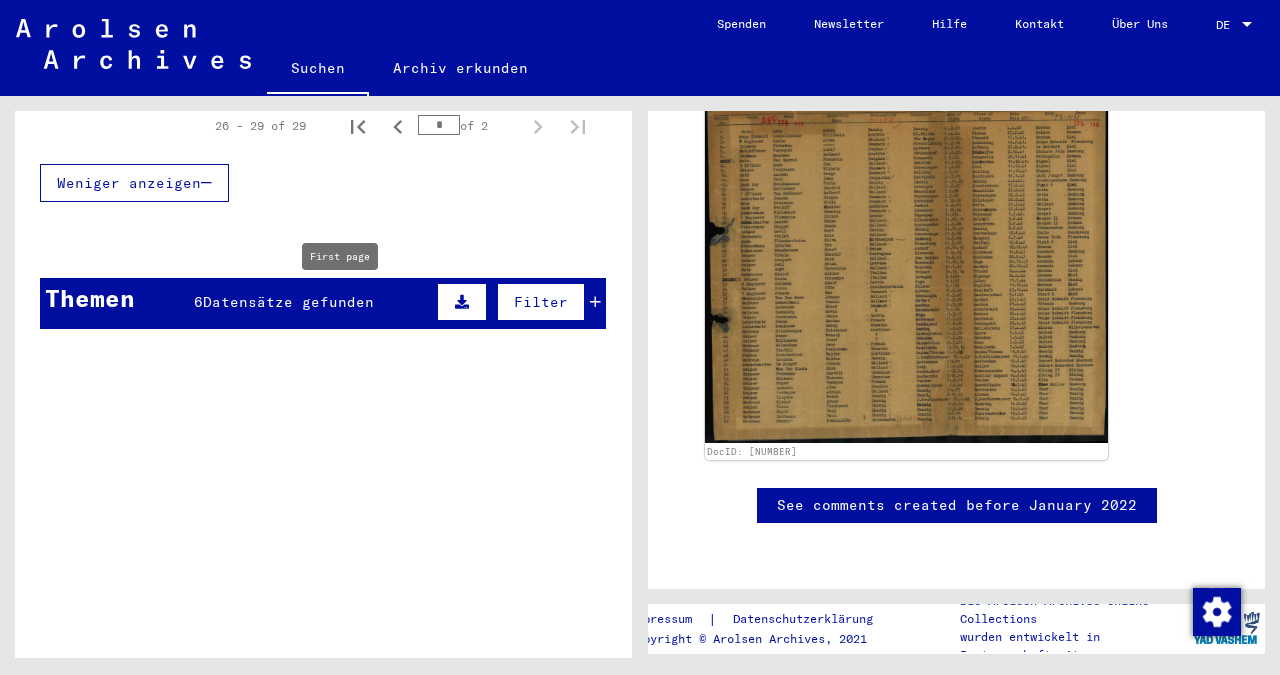 scroll, scrollTop: 533, scrollLeft: 0, axis: vertical 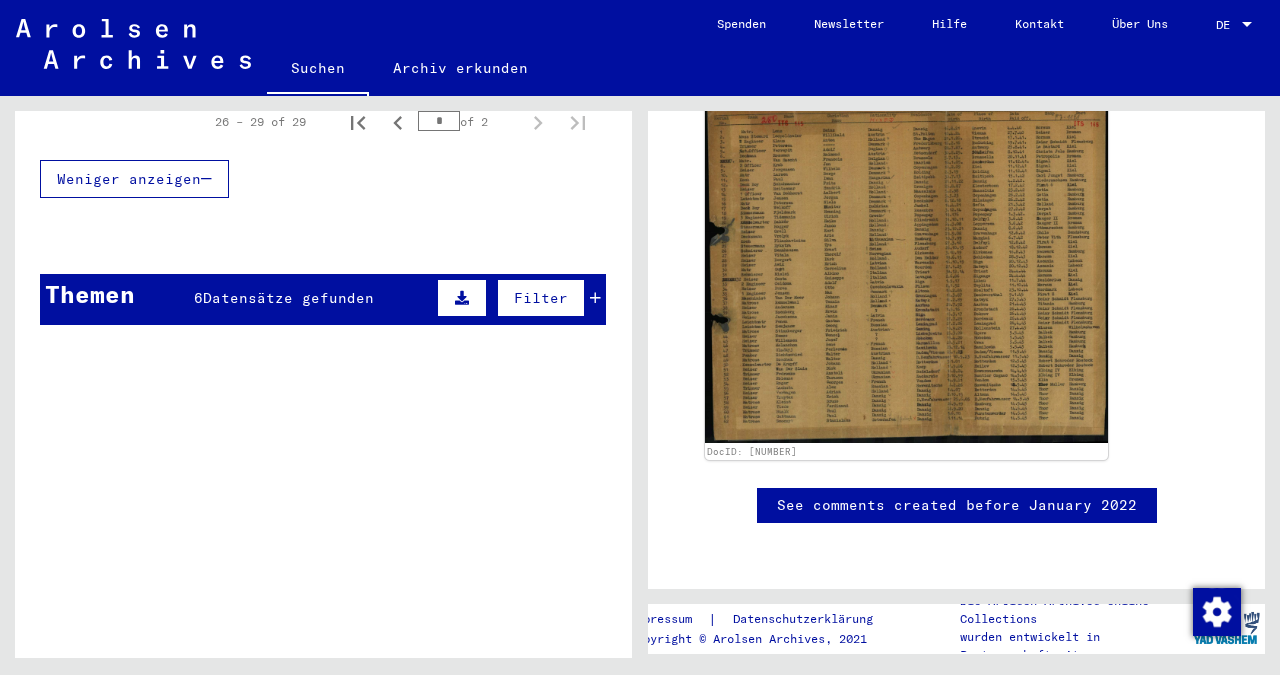 click on "Datensätze gefunden" at bounding box center (288, 298) 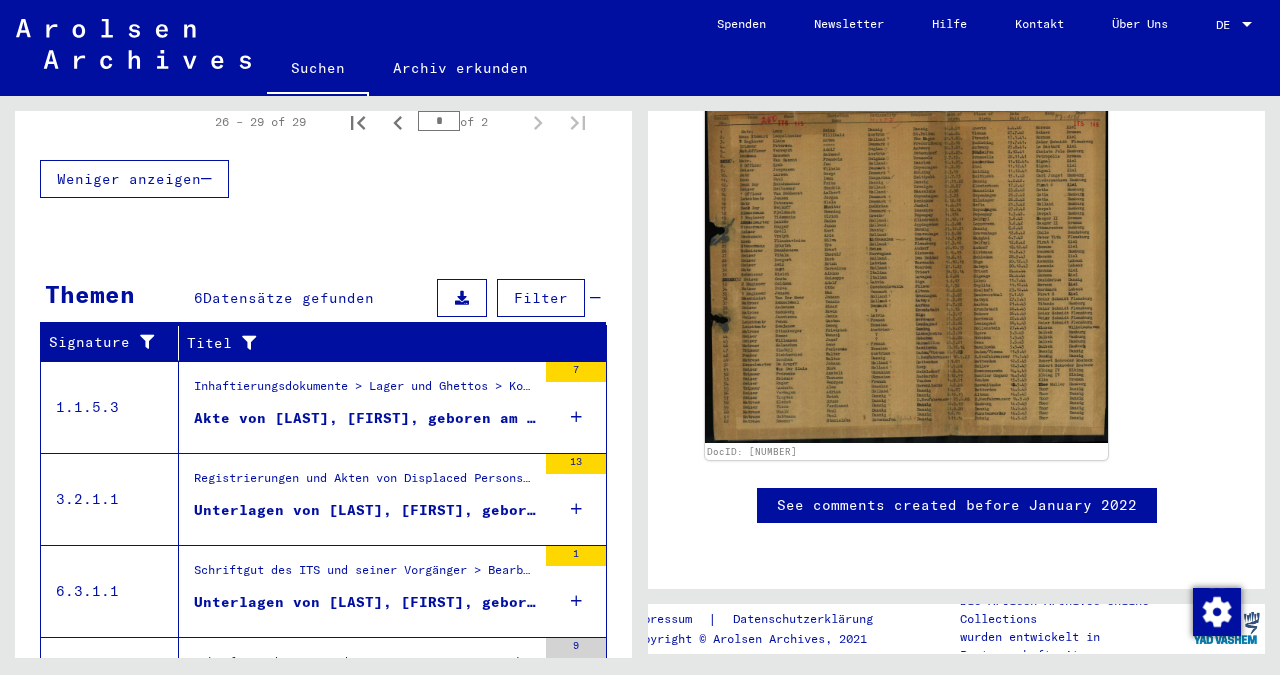 click on "Akte von [LAST], [FIRST], geboren am [DATE]" at bounding box center (365, 418) 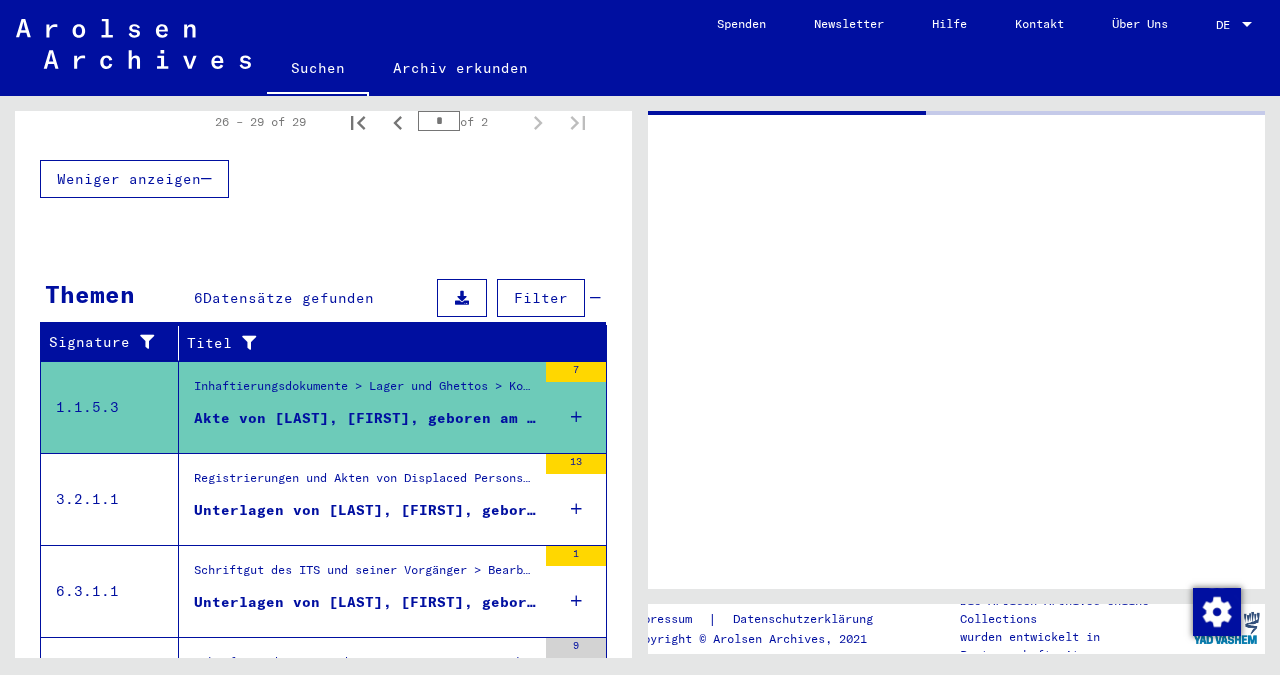 scroll, scrollTop: 511, scrollLeft: 0, axis: vertical 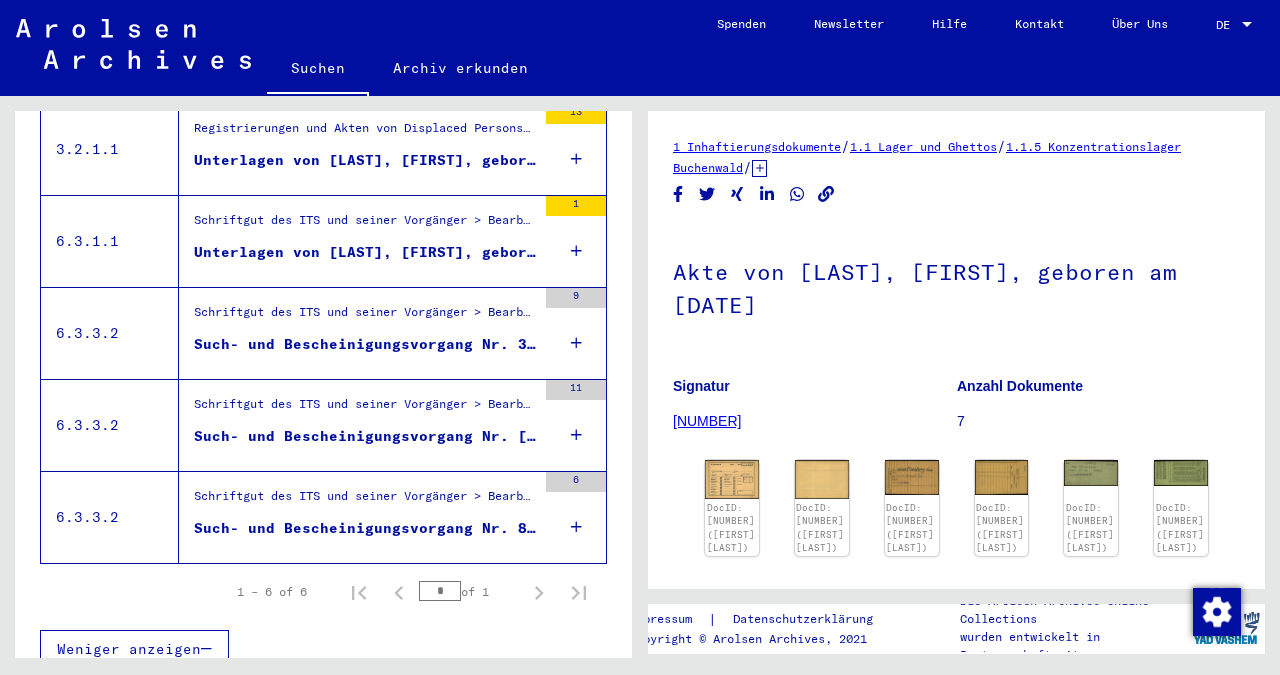click on "Unterlagen von [LAST], [FIRST], geboren am [DATE] und von weiteren Personen" at bounding box center [365, 252] 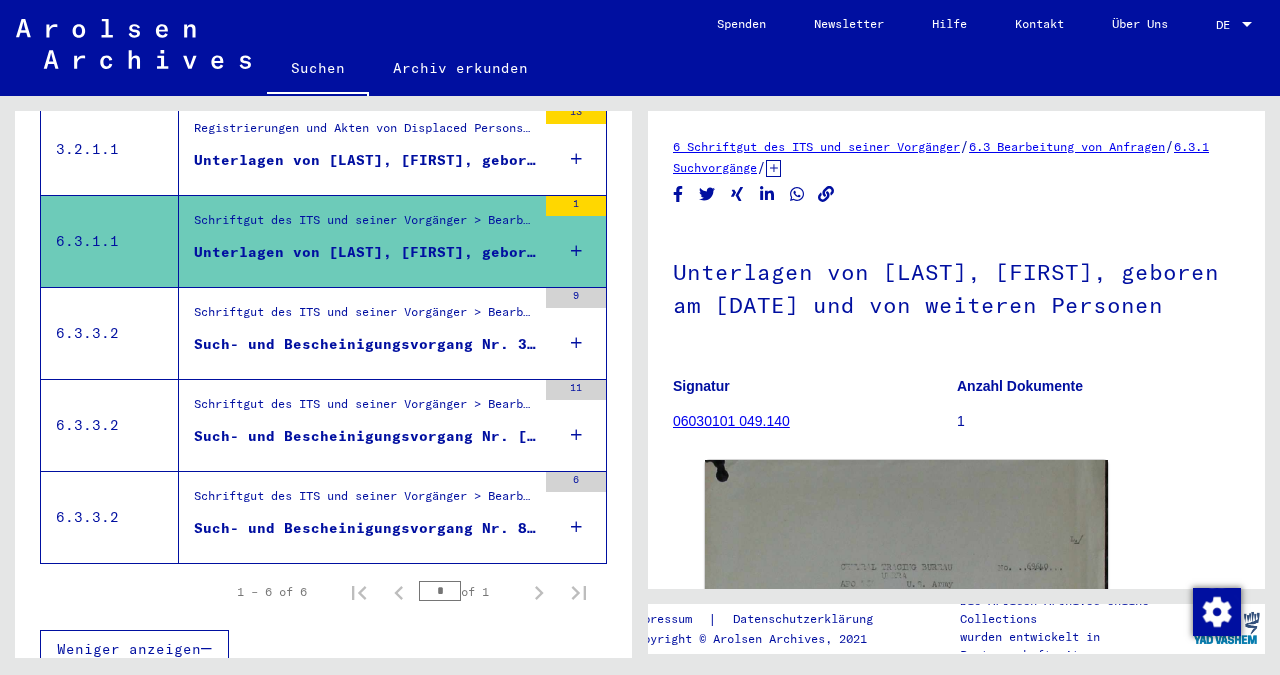 click on "Such- und Bescheinigungsvorgang Nr. 333.445 für [LAST], [FIRST] geboren [DATE]" at bounding box center (365, 344) 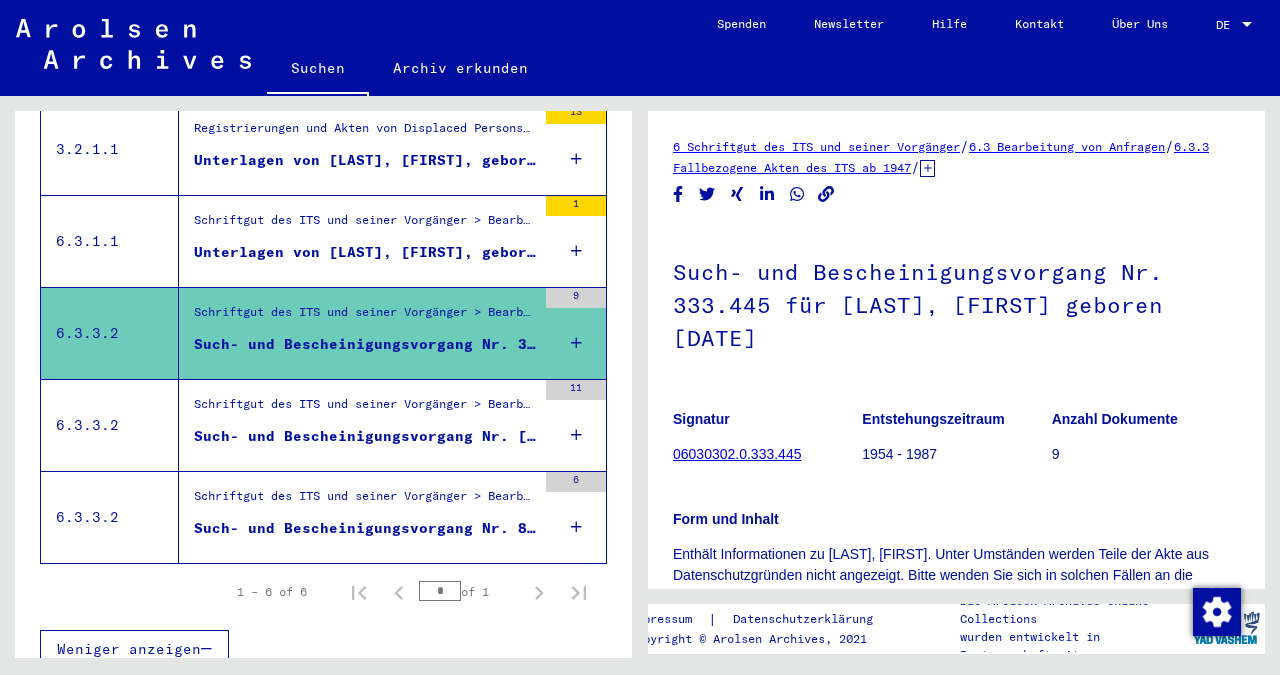 click on "Such- und Bescheinigungsvorgang Nr. [NUMBER] für [LAST], [FIRST] geboren [DATE]" at bounding box center [365, 436] 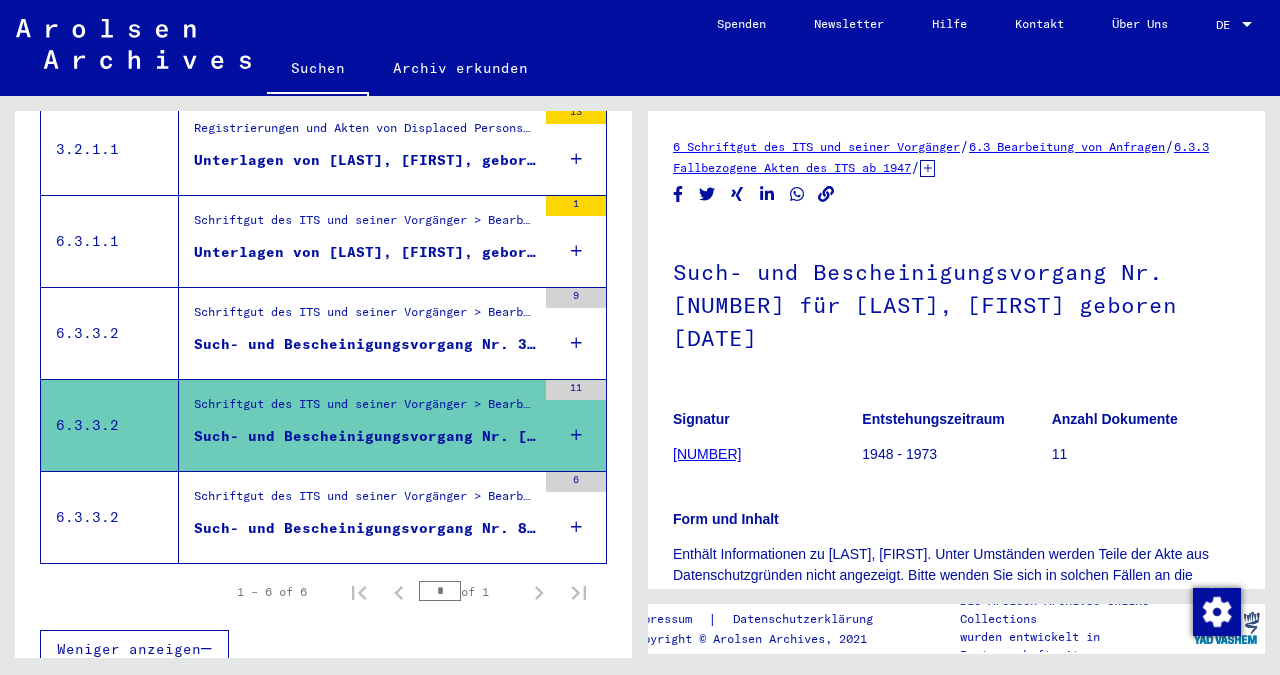 click on "Such- und Bescheinigungsvorgang Nr. 832.771 für [LAST], [FIRST] geboren [DATE]" at bounding box center [365, 528] 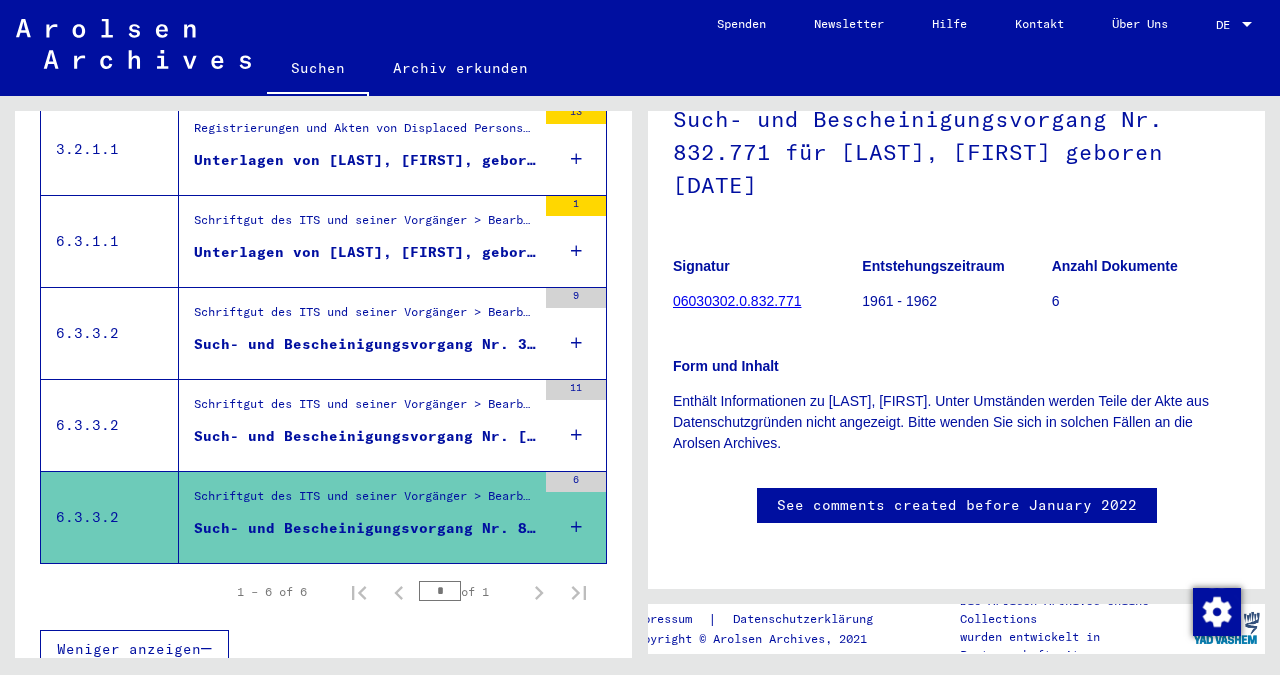 scroll, scrollTop: 648, scrollLeft: 0, axis: vertical 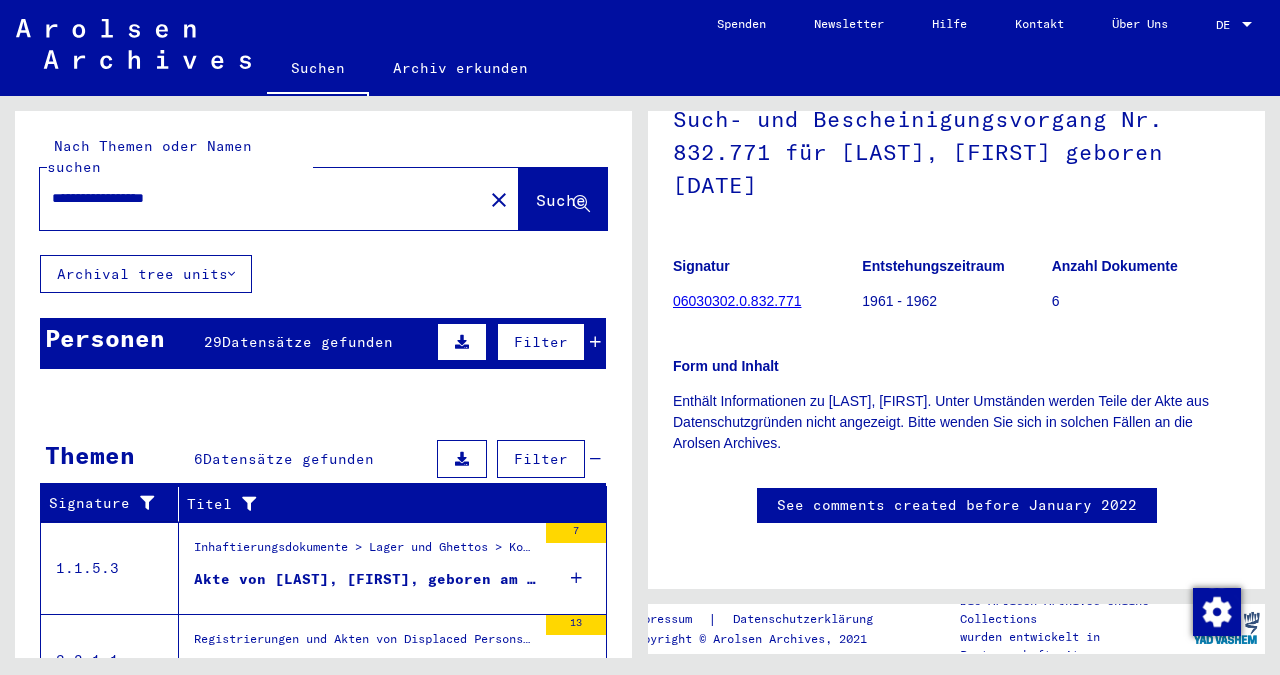 drag, startPoint x: 62, startPoint y: 176, endPoint x: 199, endPoint y: 176, distance: 137 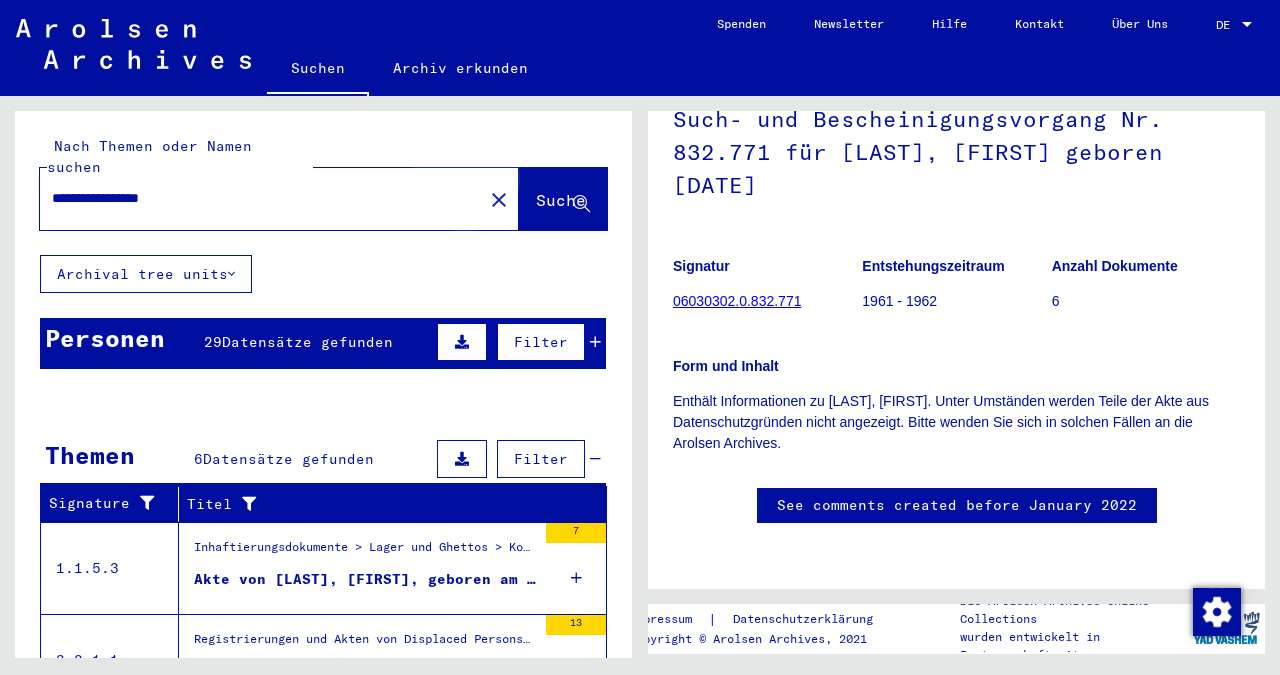 click on "Suche" 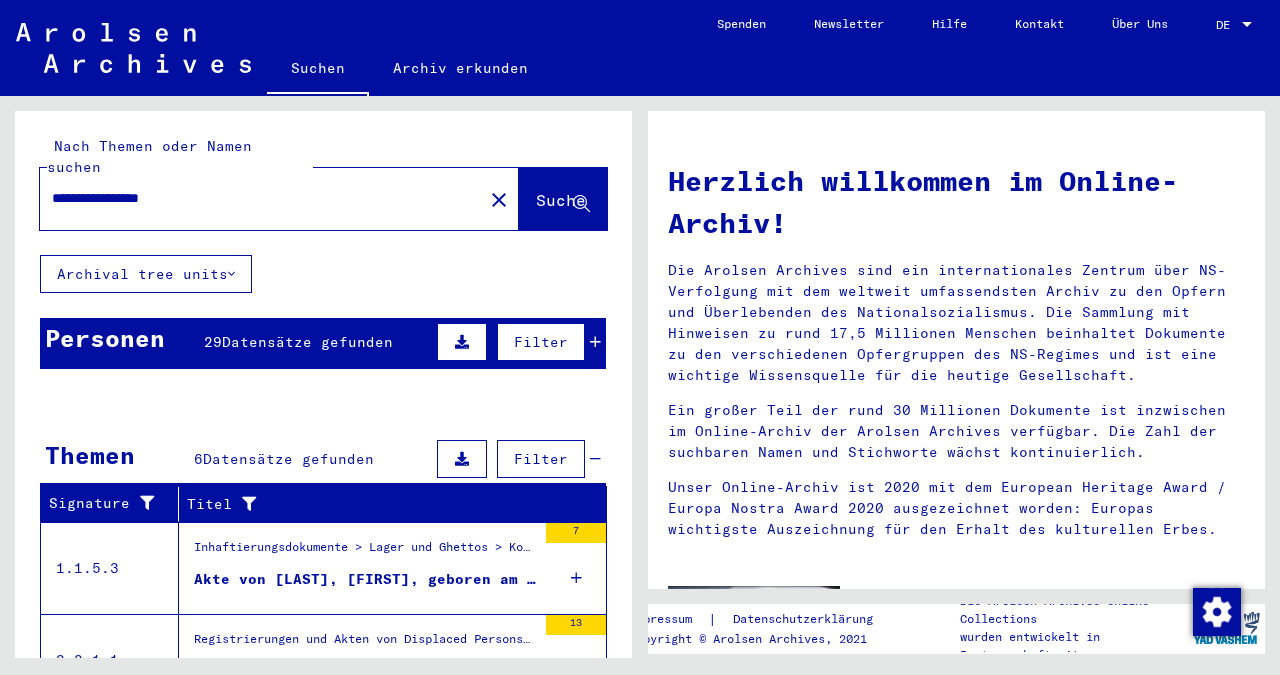 click on "Datensätze gefunden" at bounding box center [307, 342] 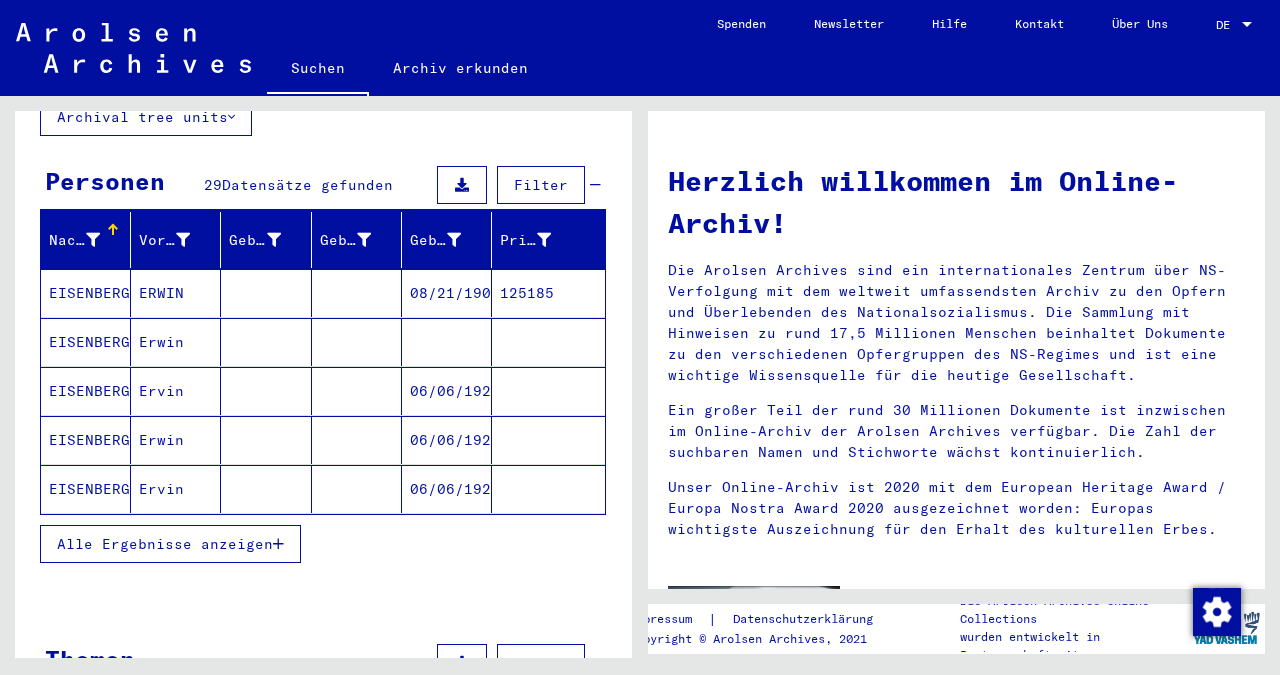 scroll, scrollTop: 216, scrollLeft: 0, axis: vertical 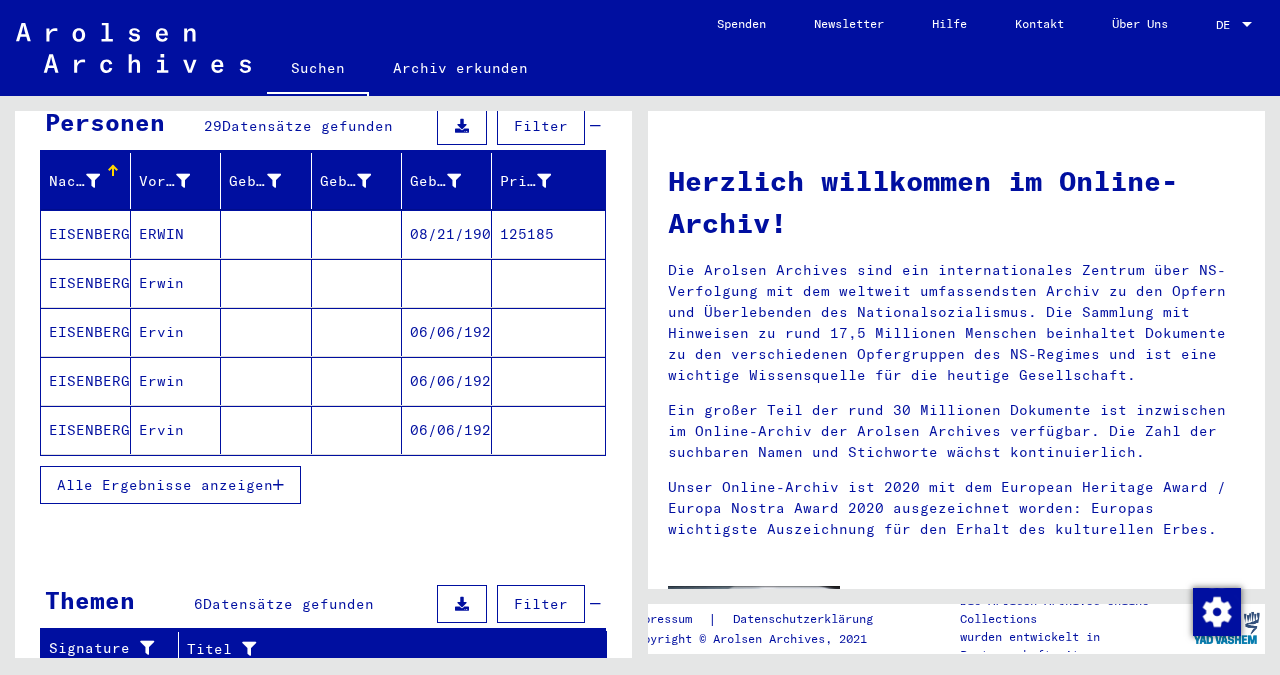 click on "Alle Ergebnisse anzeigen" at bounding box center (165, 485) 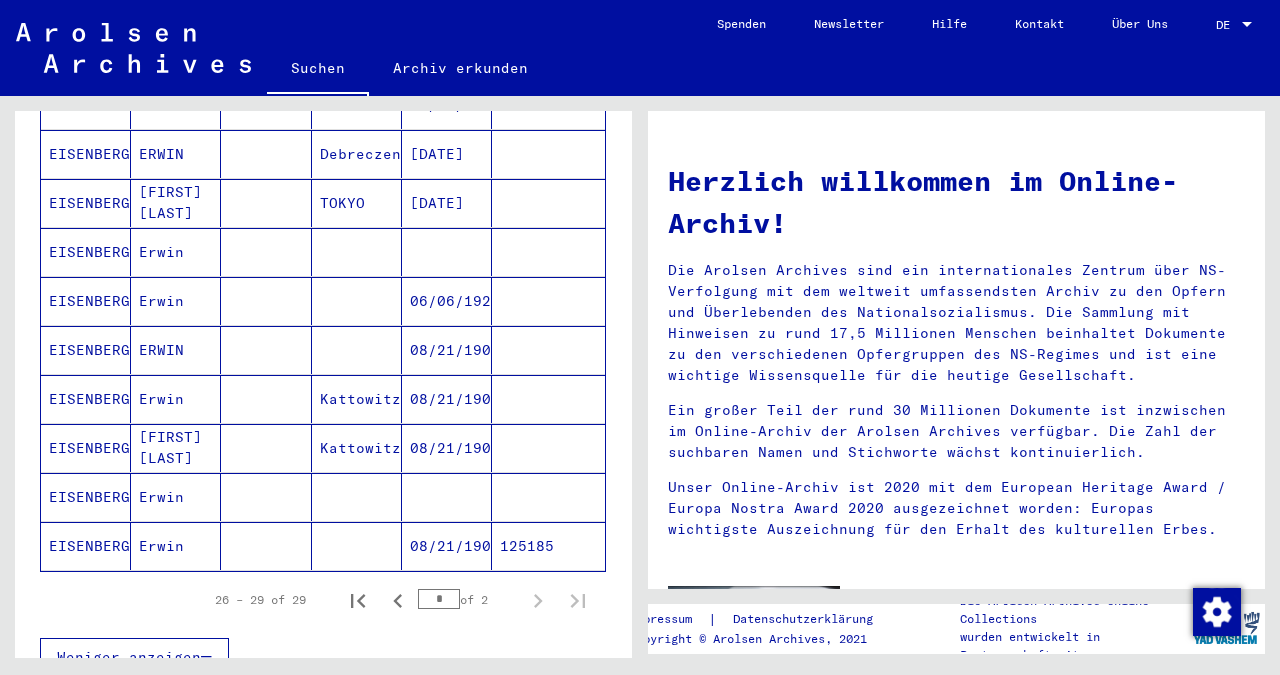 scroll, scrollTop: 1188, scrollLeft: 0, axis: vertical 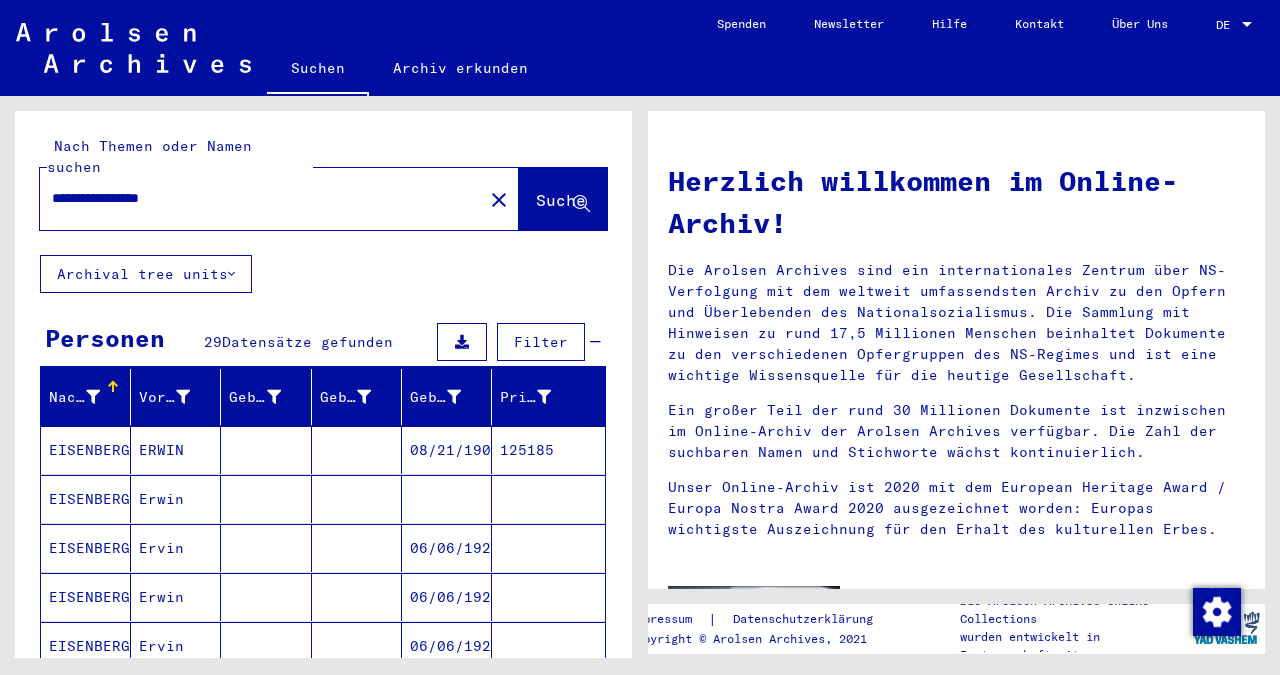 drag, startPoint x: 59, startPoint y: 178, endPoint x: 189, endPoint y: 169, distance: 130.31117 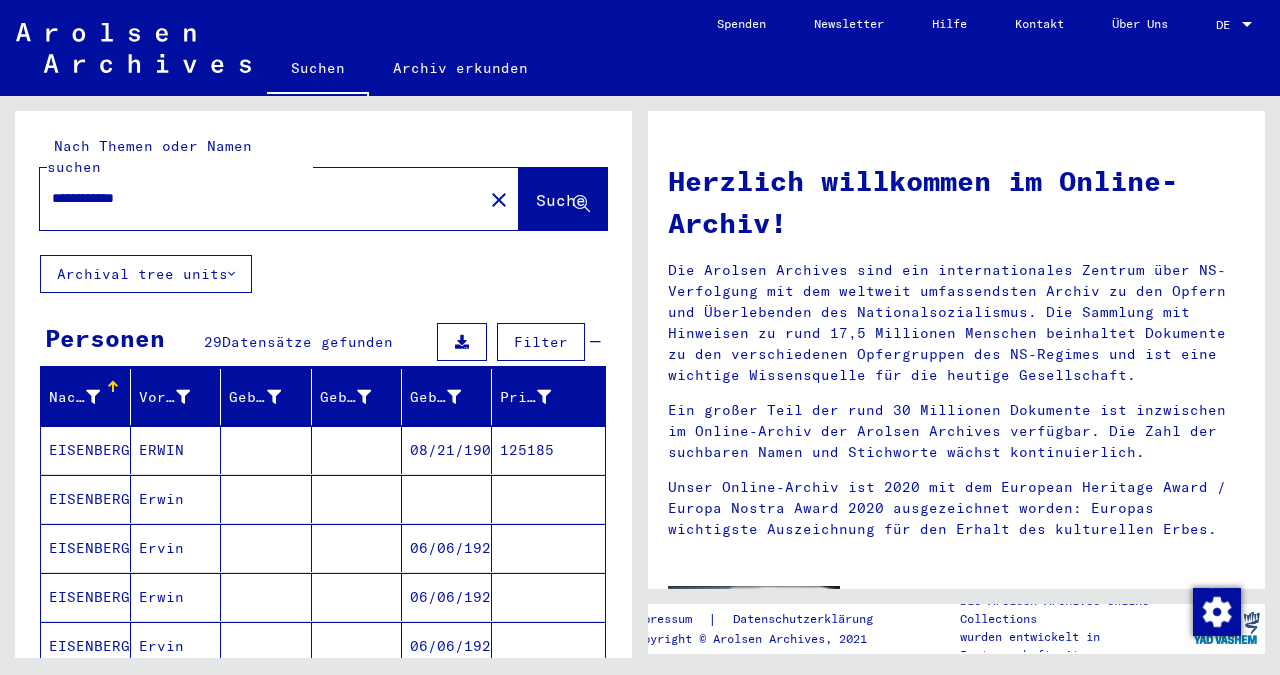 type on "**********" 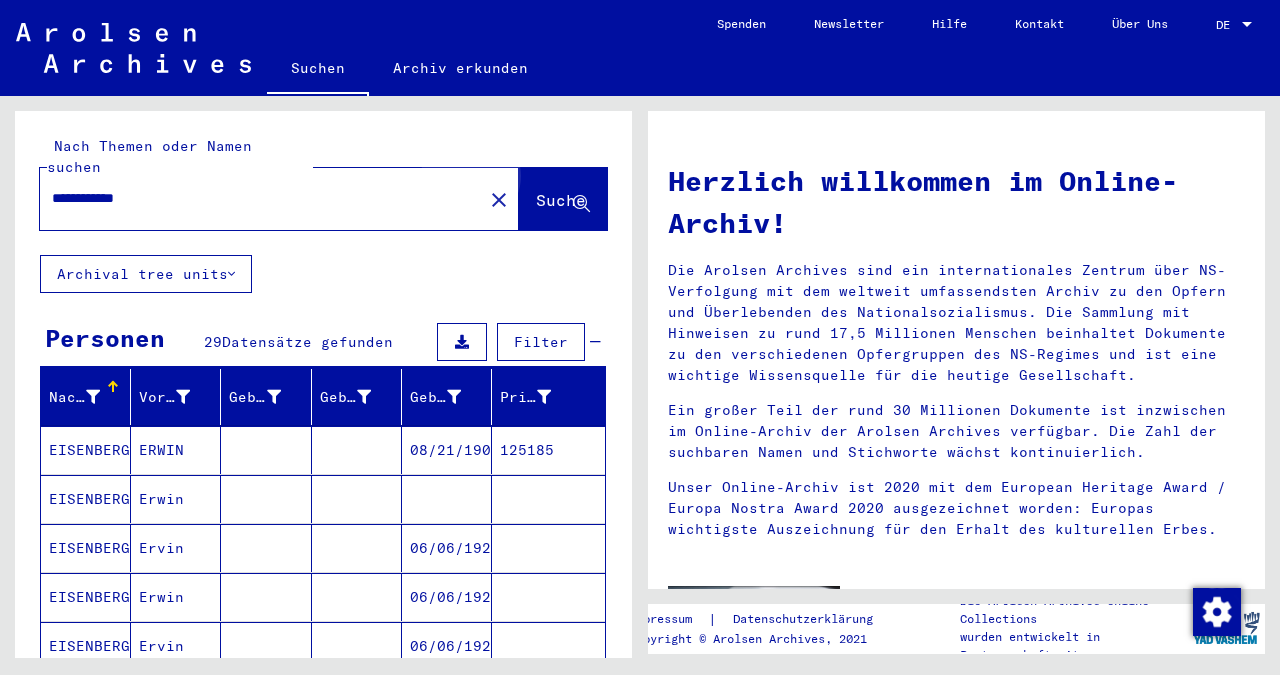 click on "Suche" 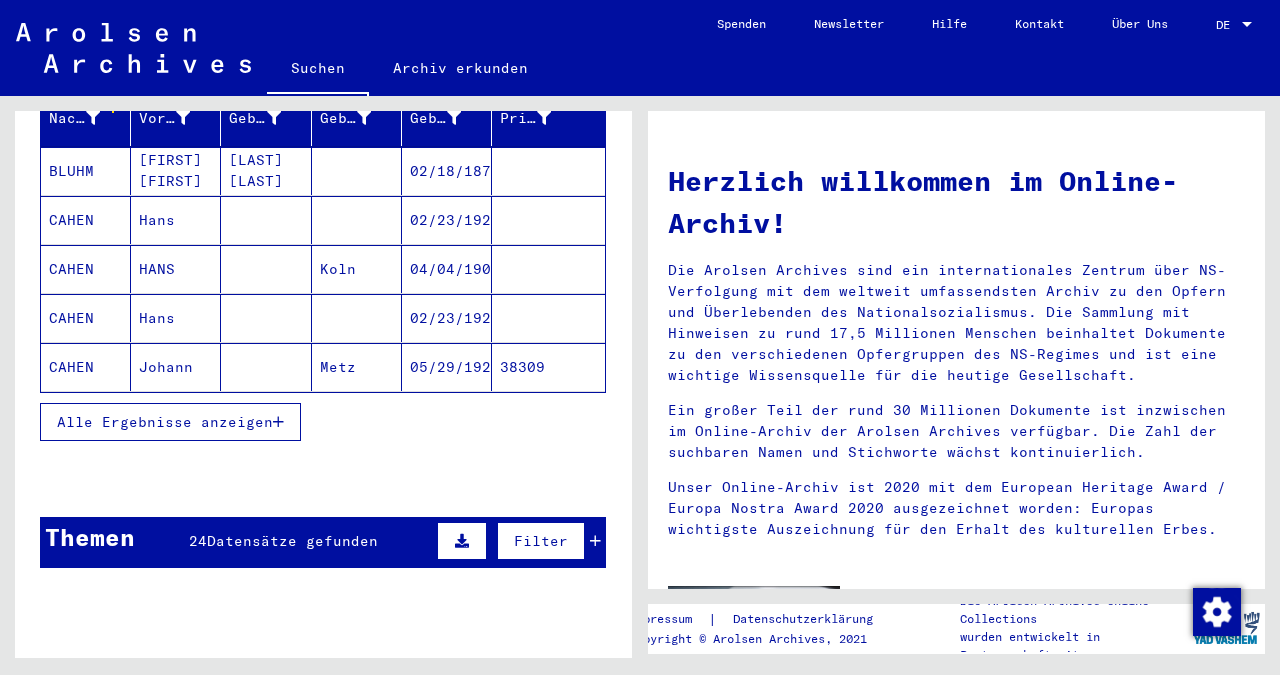 scroll, scrollTop: 432, scrollLeft: 0, axis: vertical 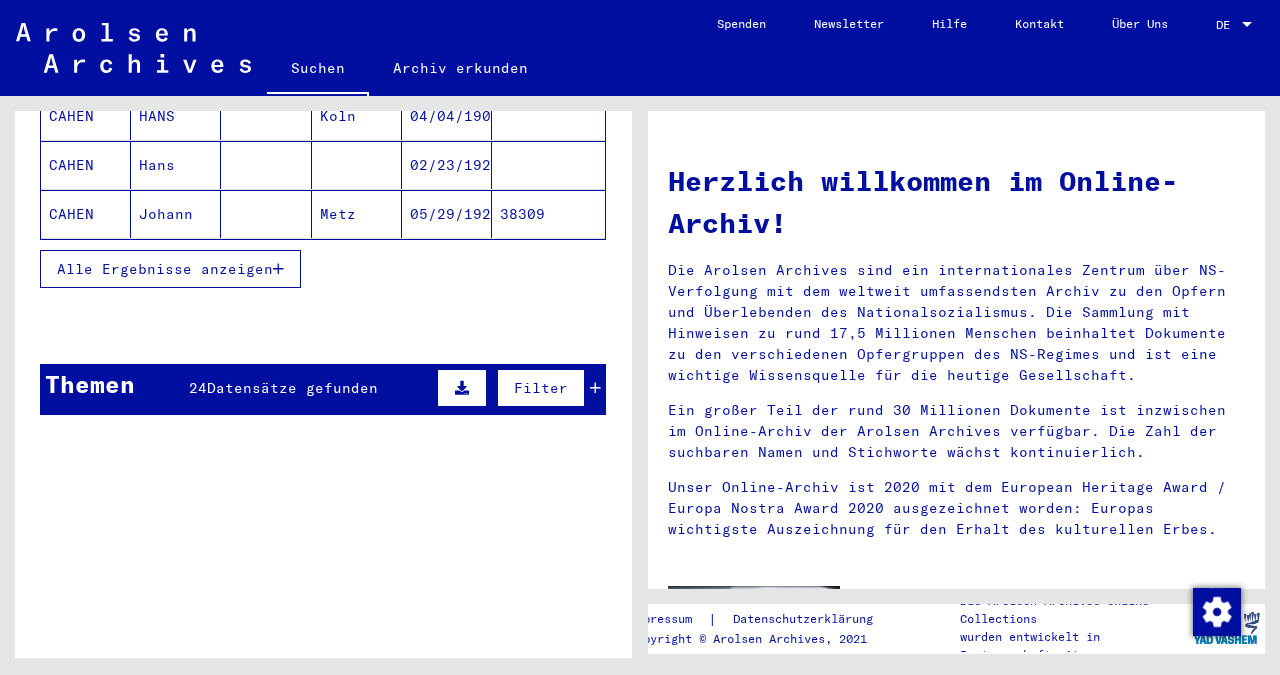click on "Alle Ergebnisse anzeigen" at bounding box center (165, 269) 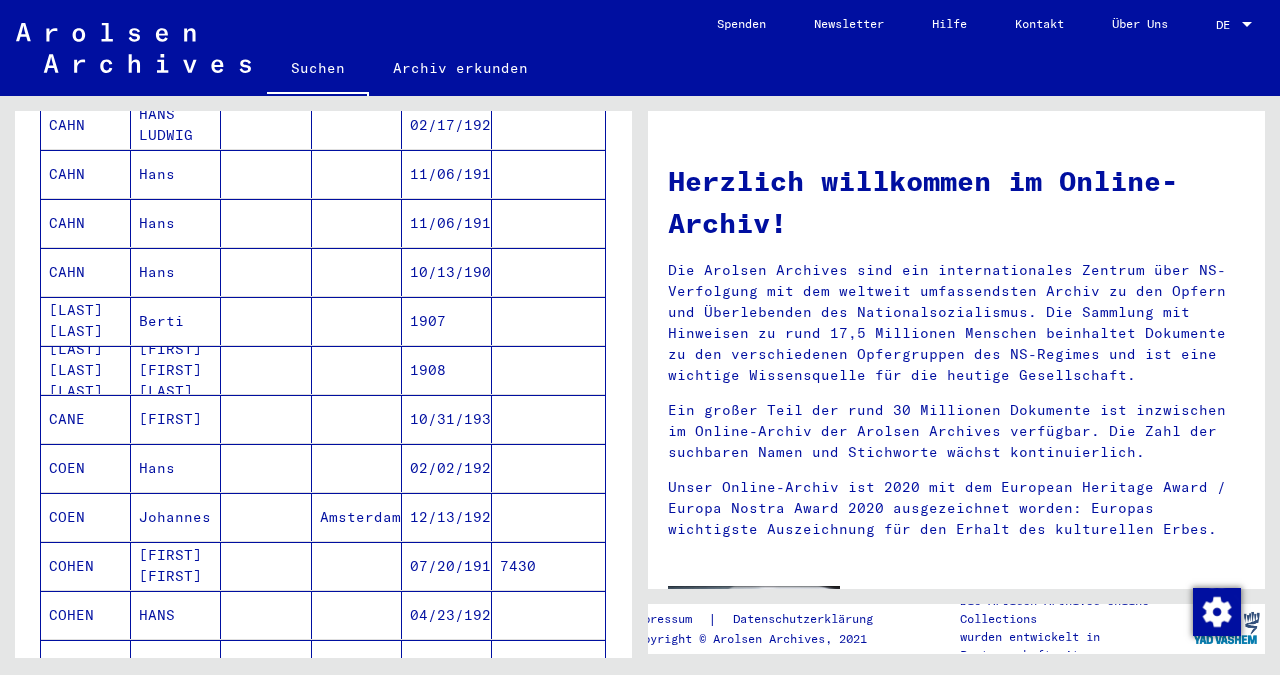 scroll, scrollTop: 1296, scrollLeft: 0, axis: vertical 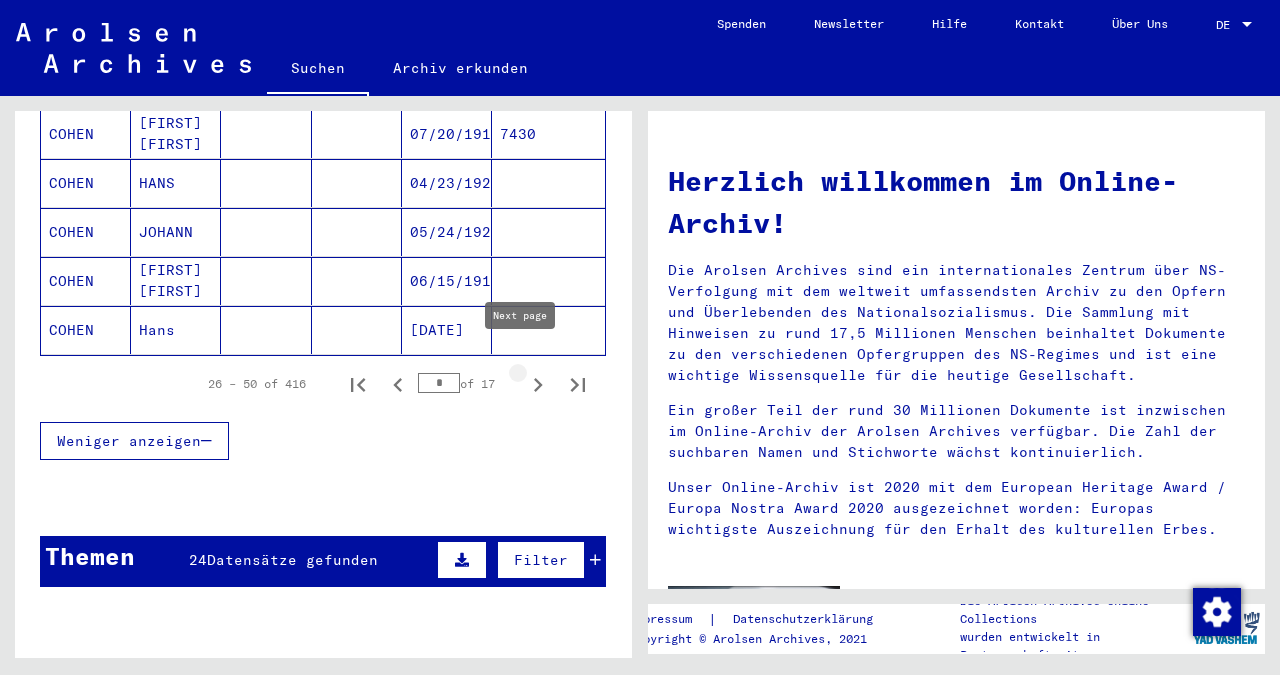 click 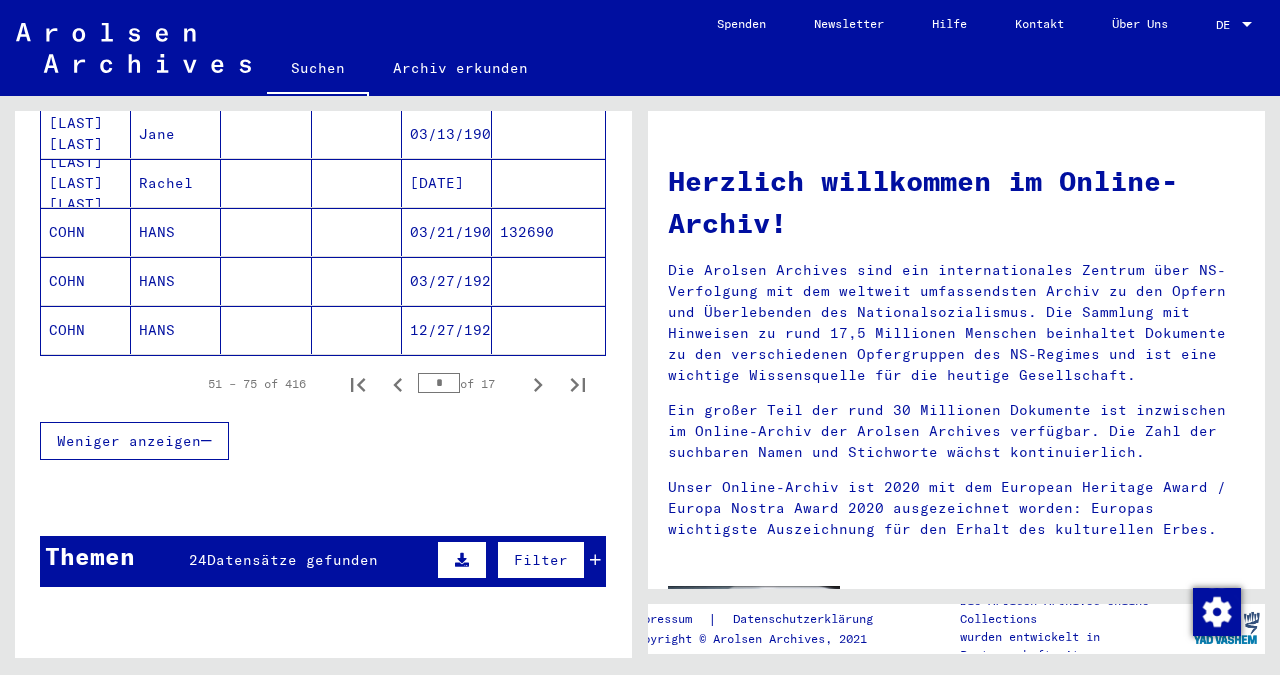 click 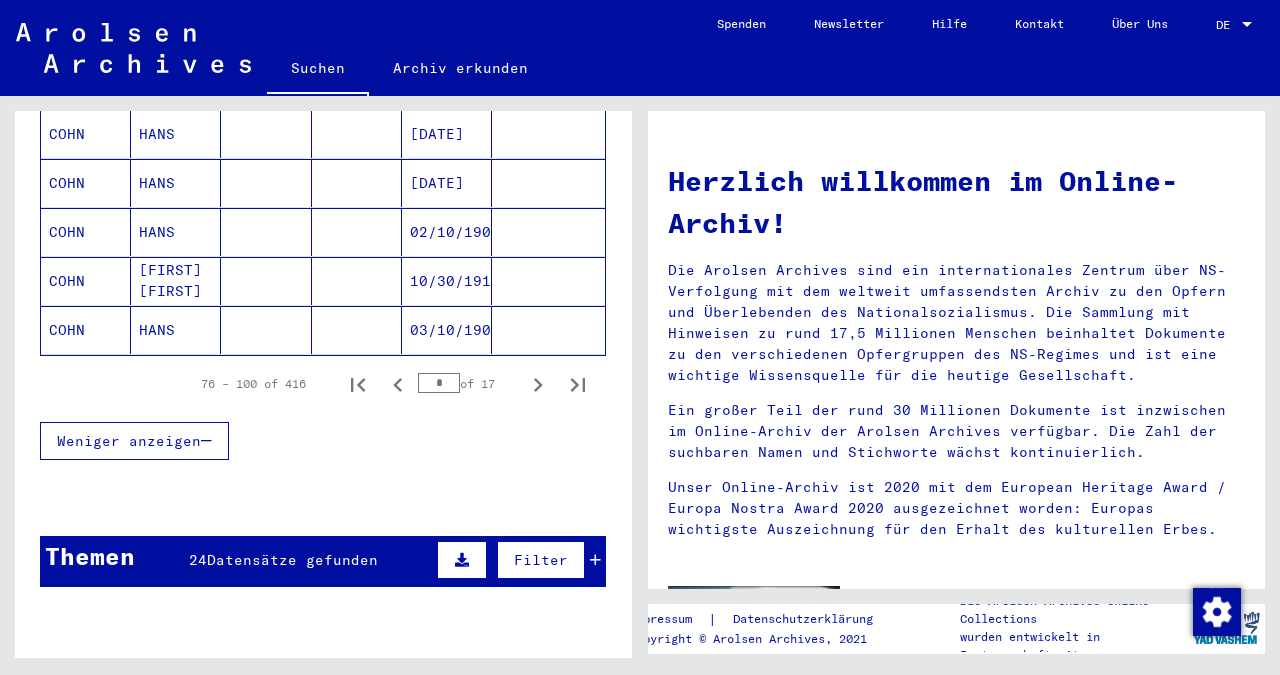 click 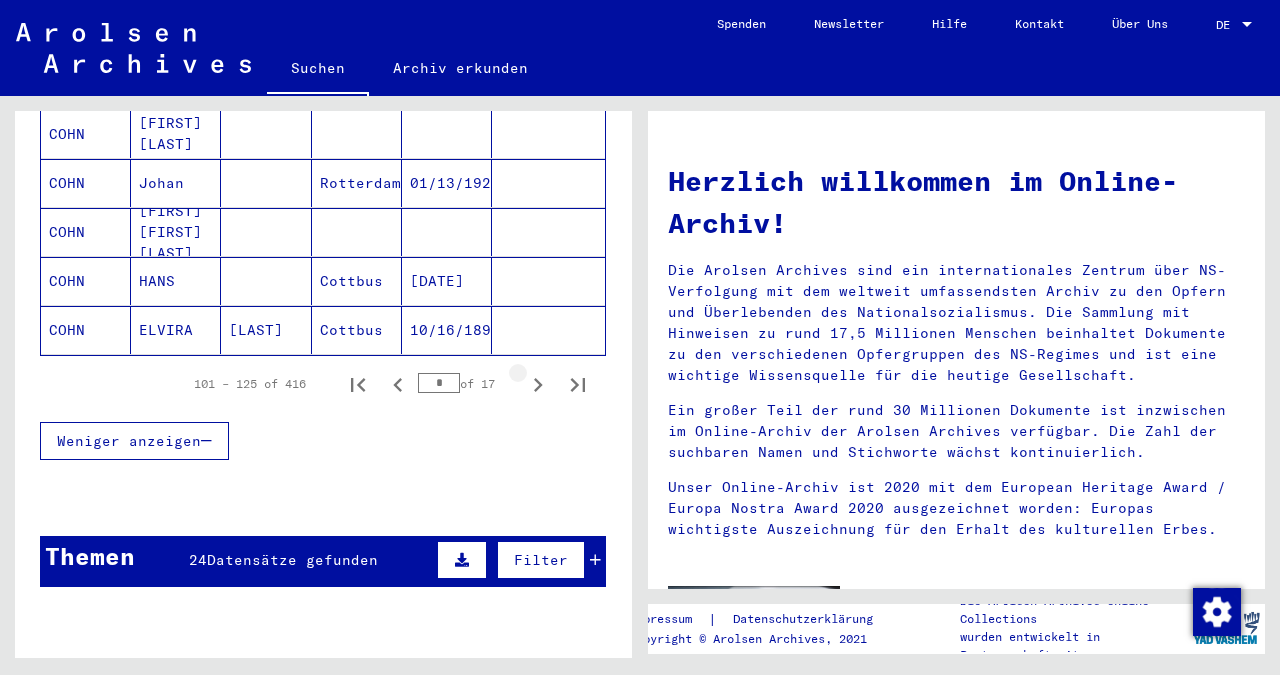 click 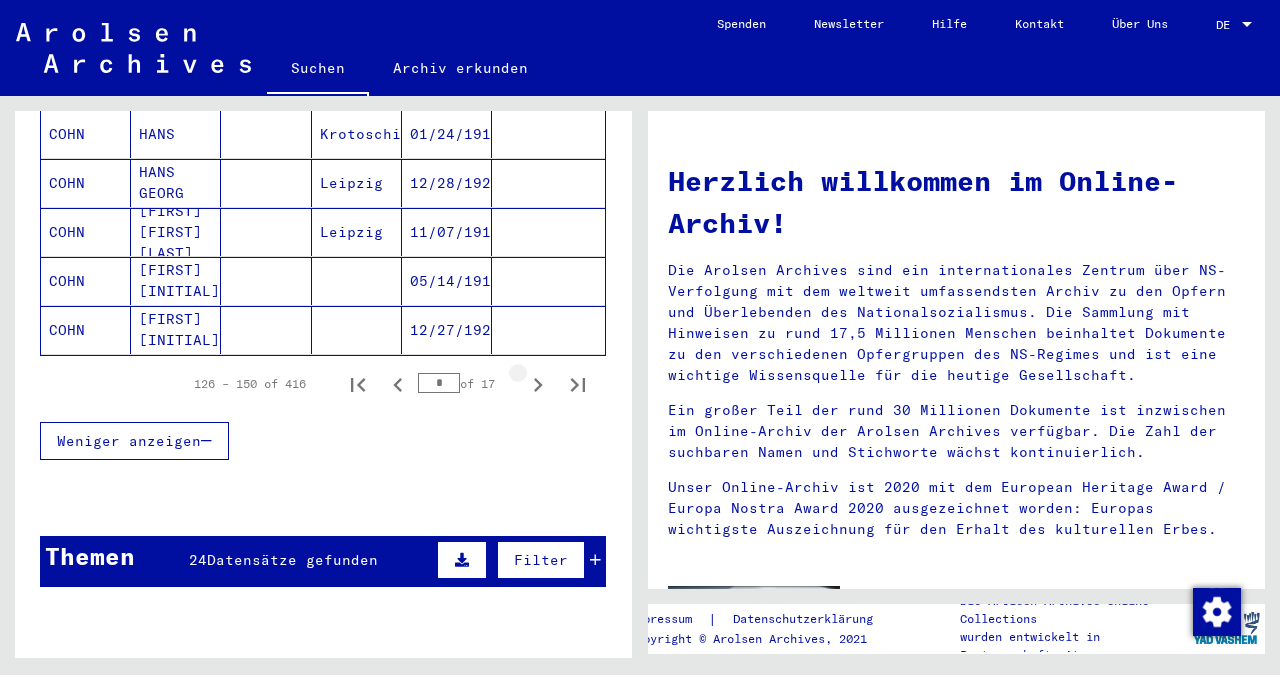 click 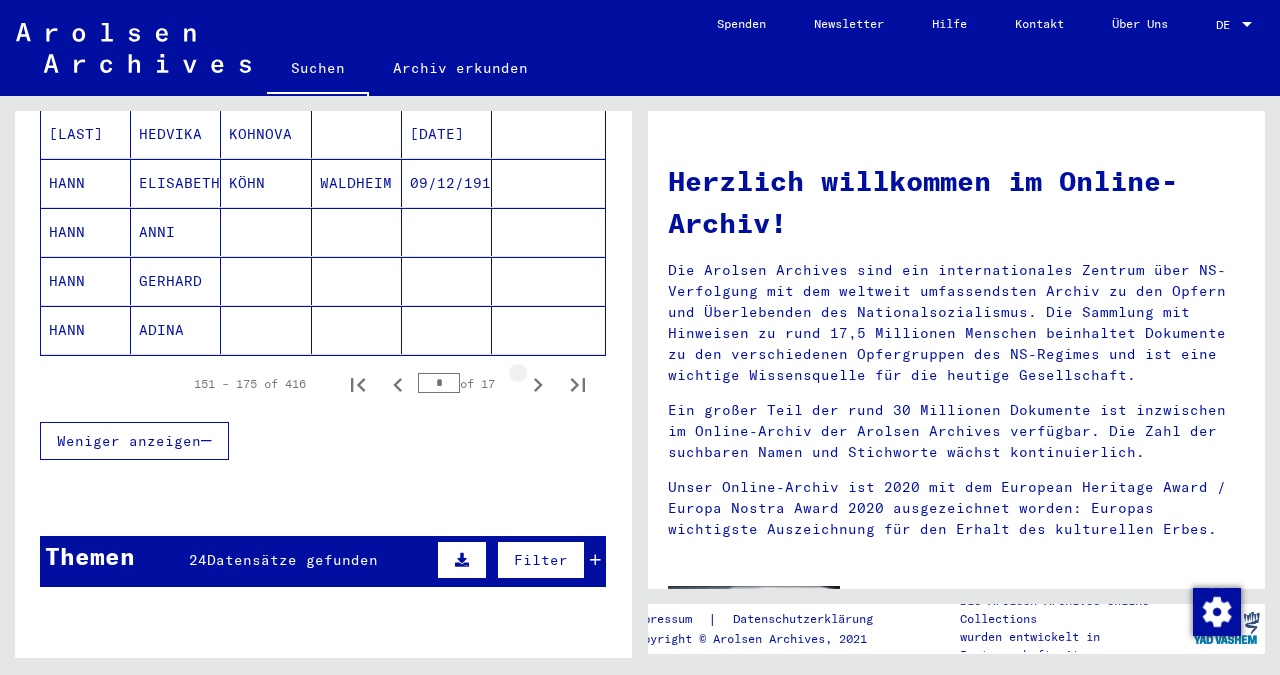 click 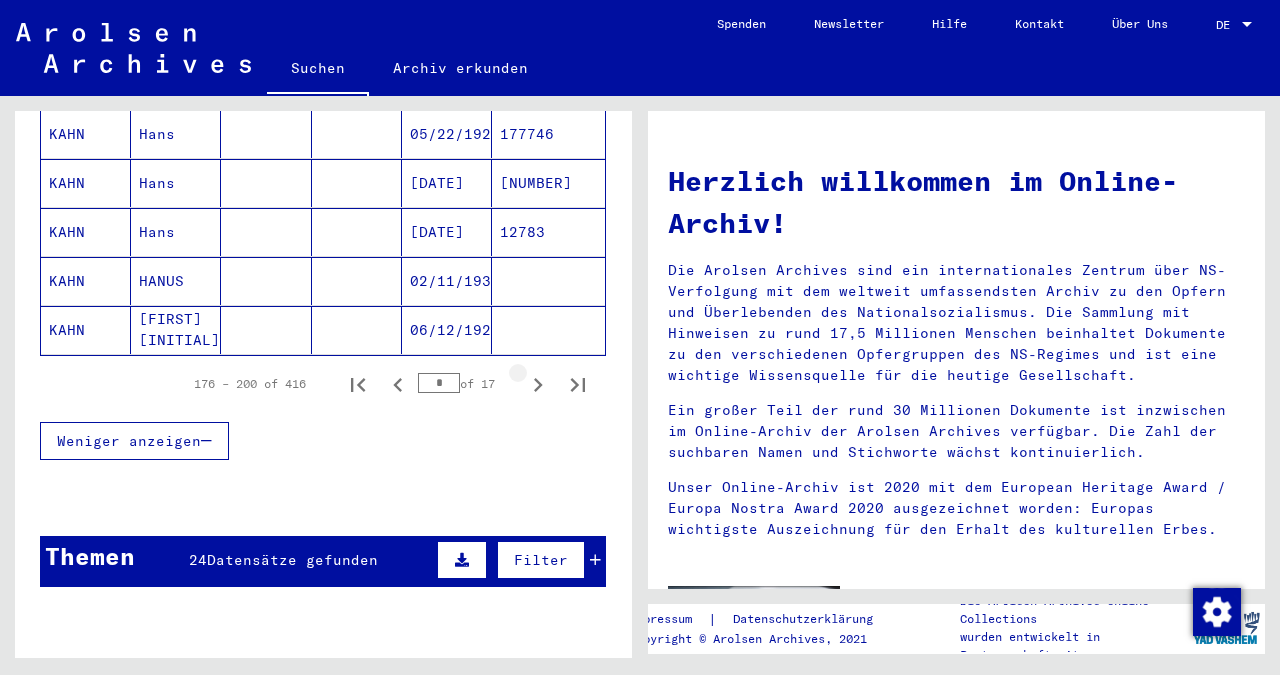 click 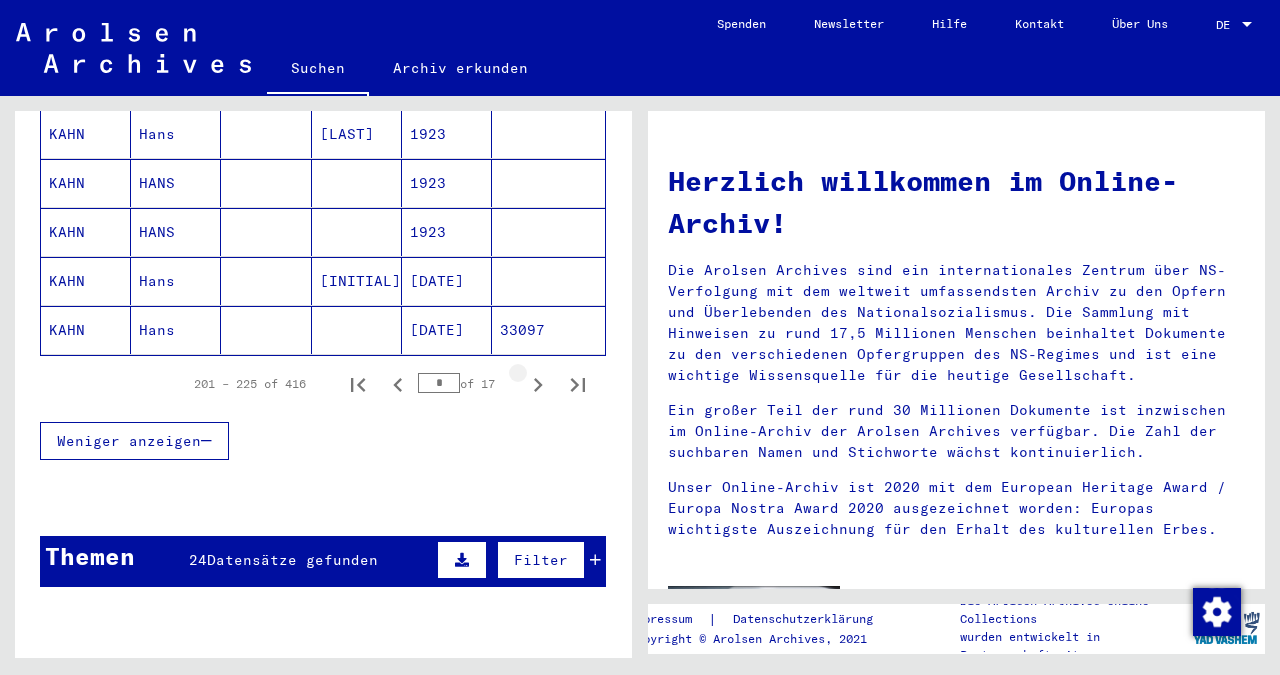 click 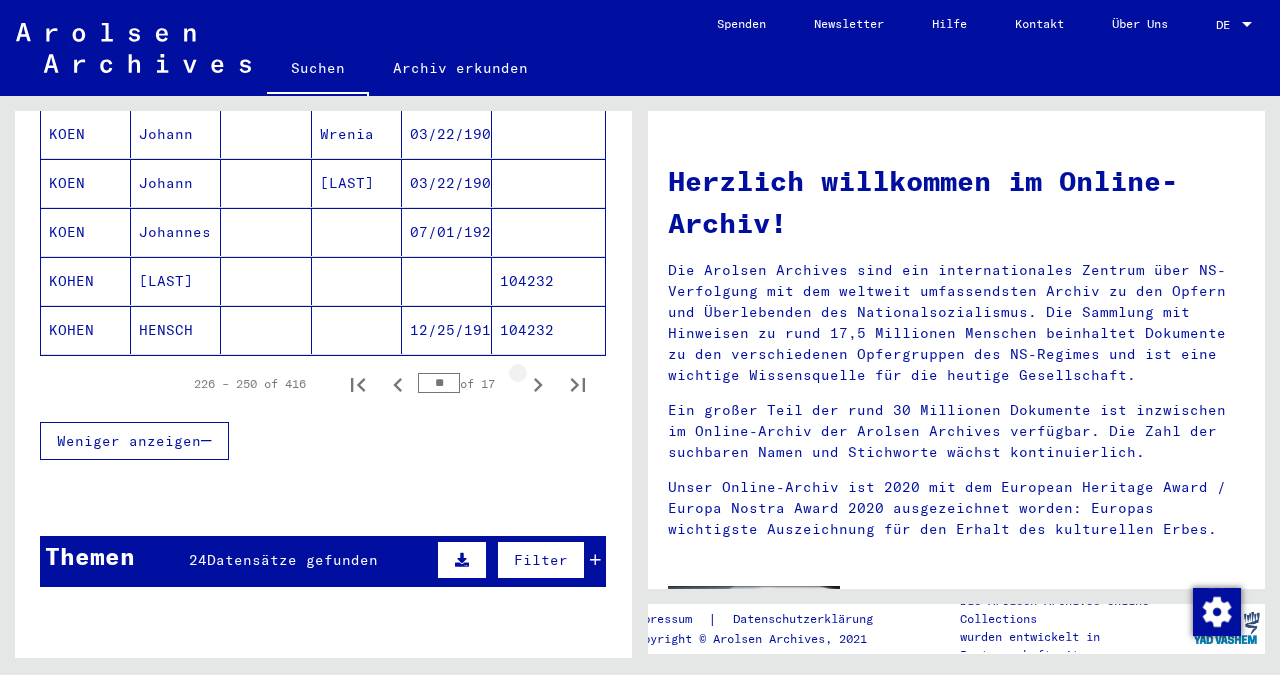 click 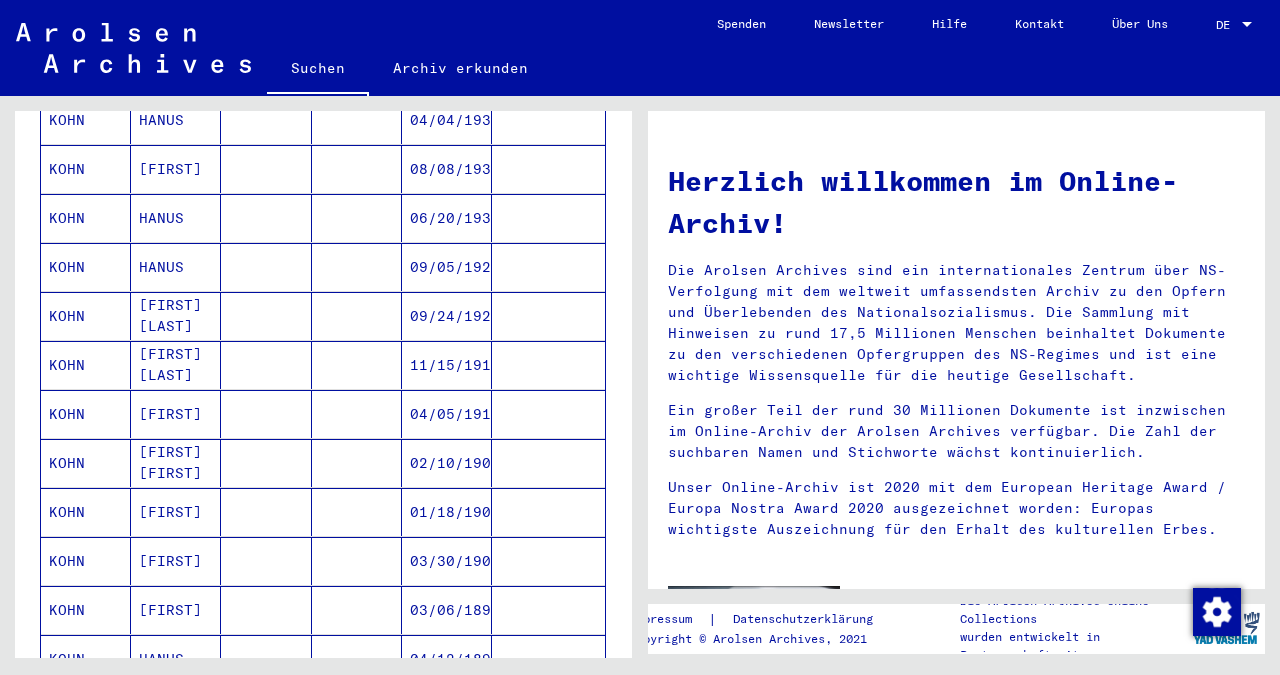 scroll, scrollTop: 864, scrollLeft: 0, axis: vertical 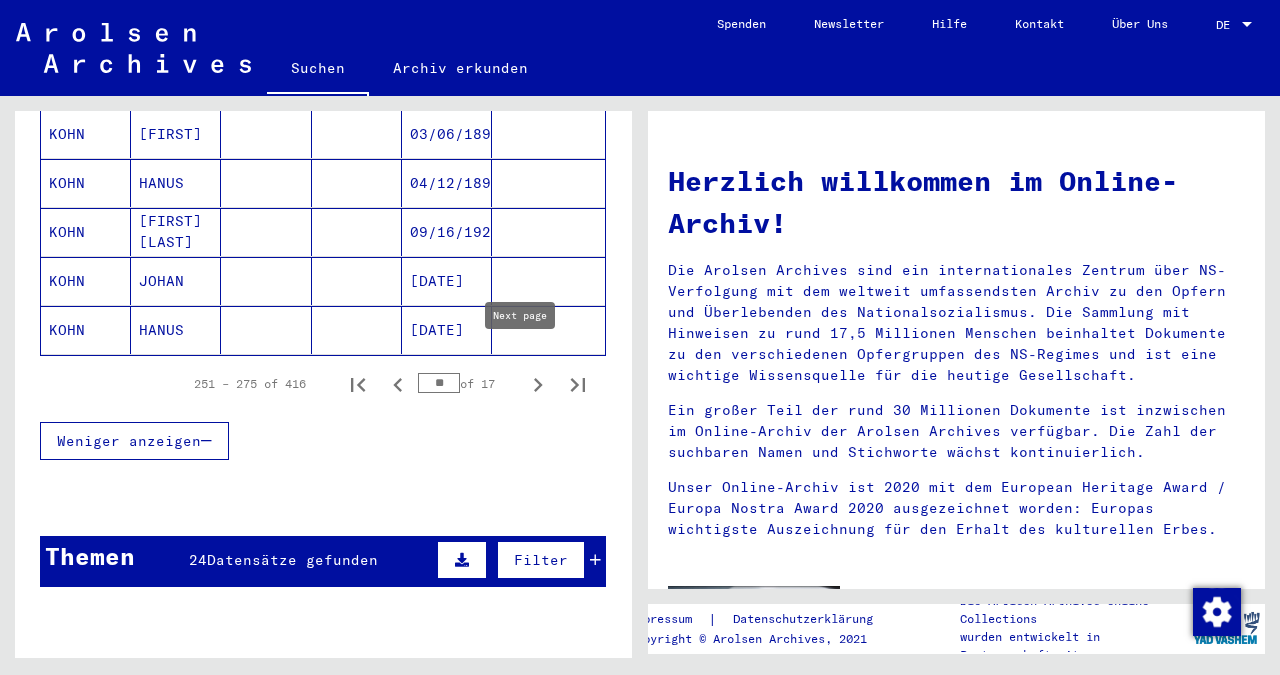 click 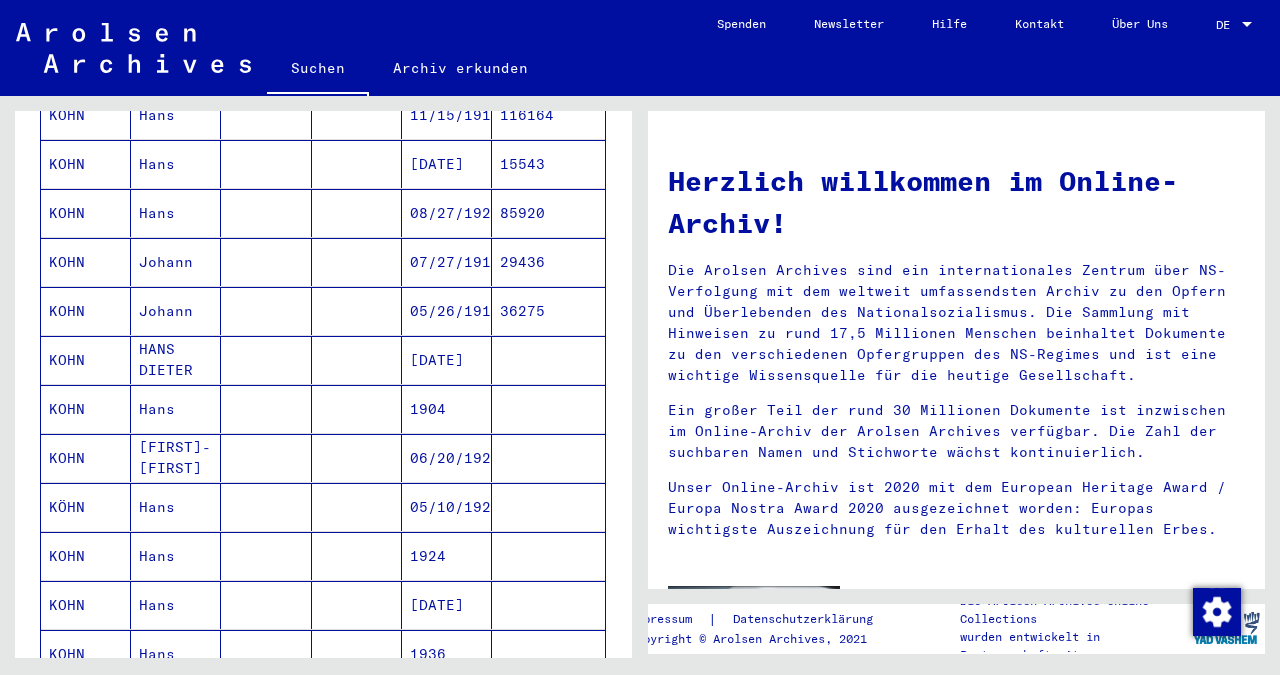scroll, scrollTop: 1080, scrollLeft: 0, axis: vertical 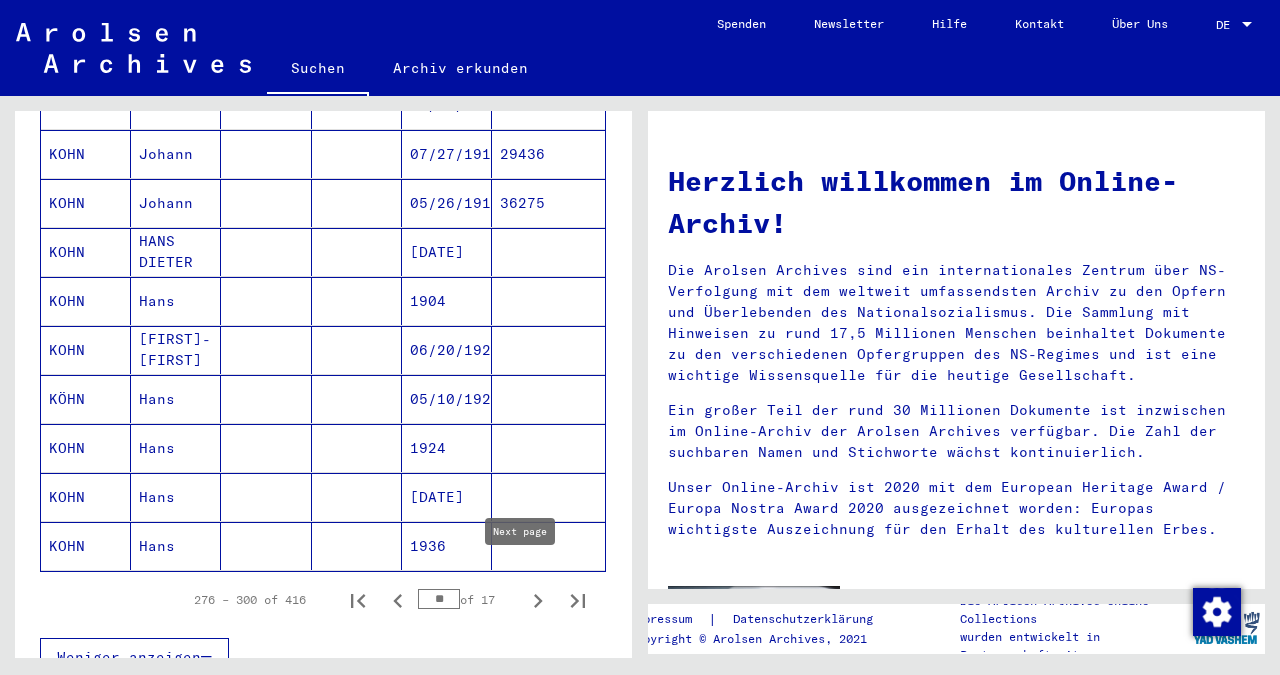 click 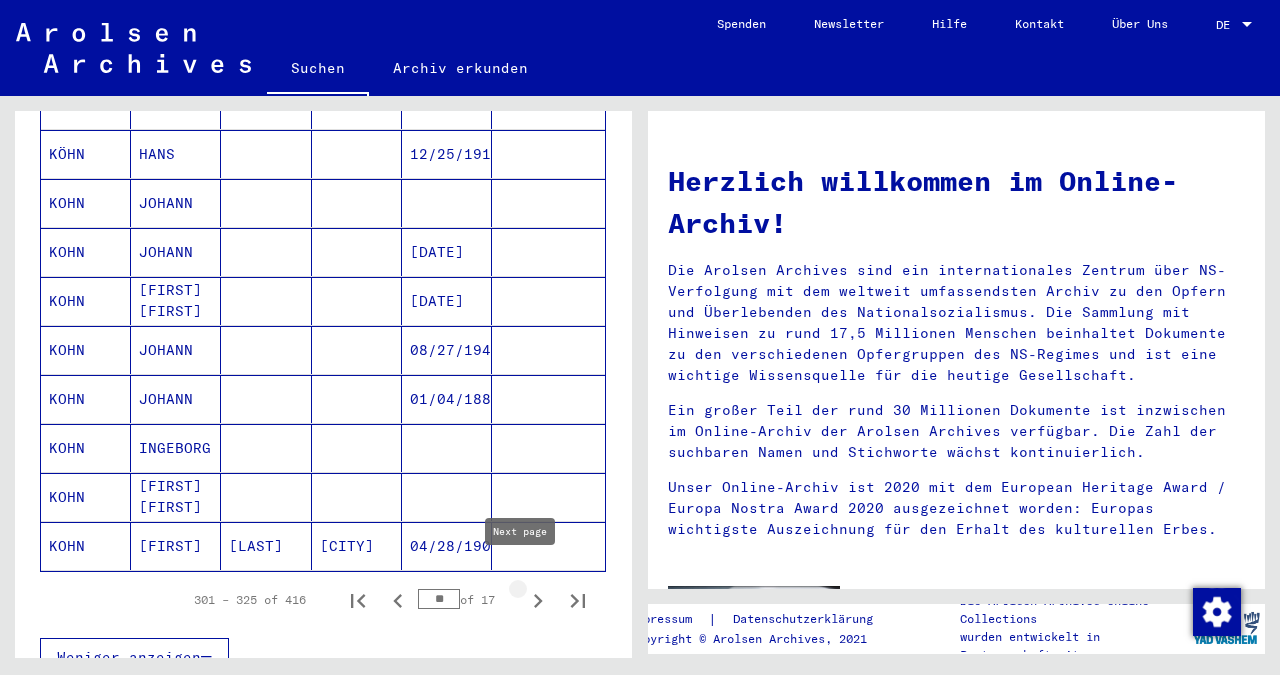 type on "**" 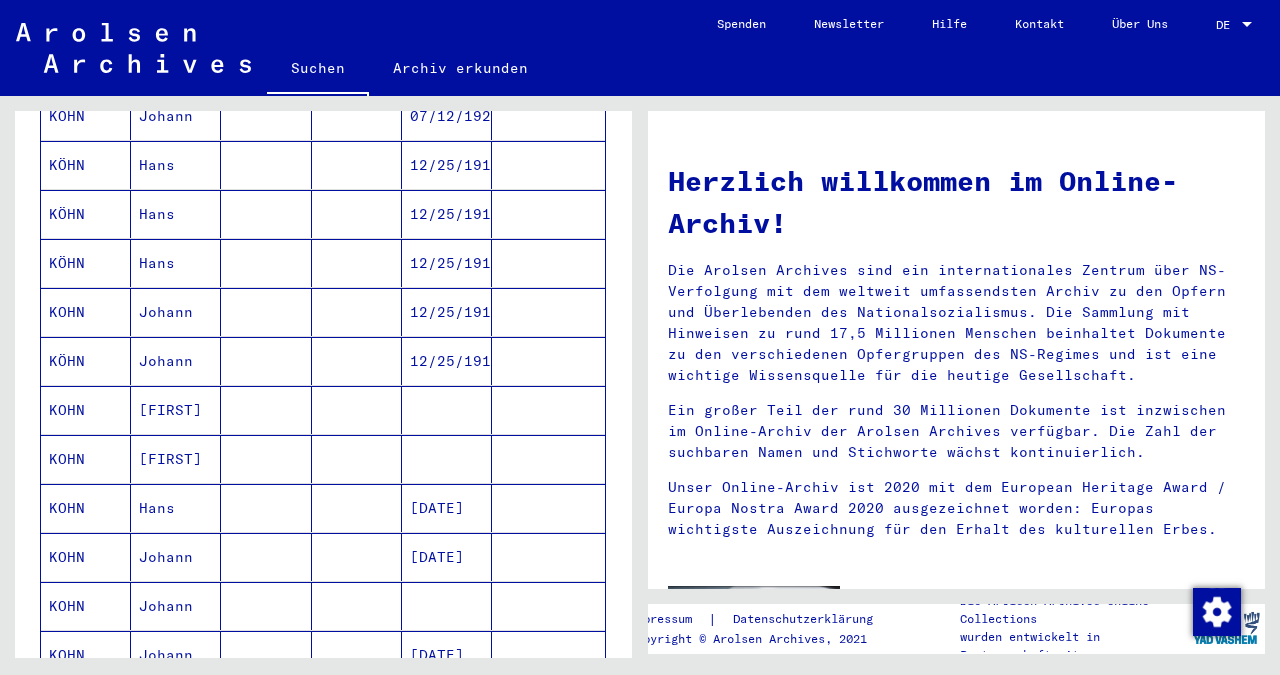 scroll, scrollTop: 0, scrollLeft: 0, axis: both 